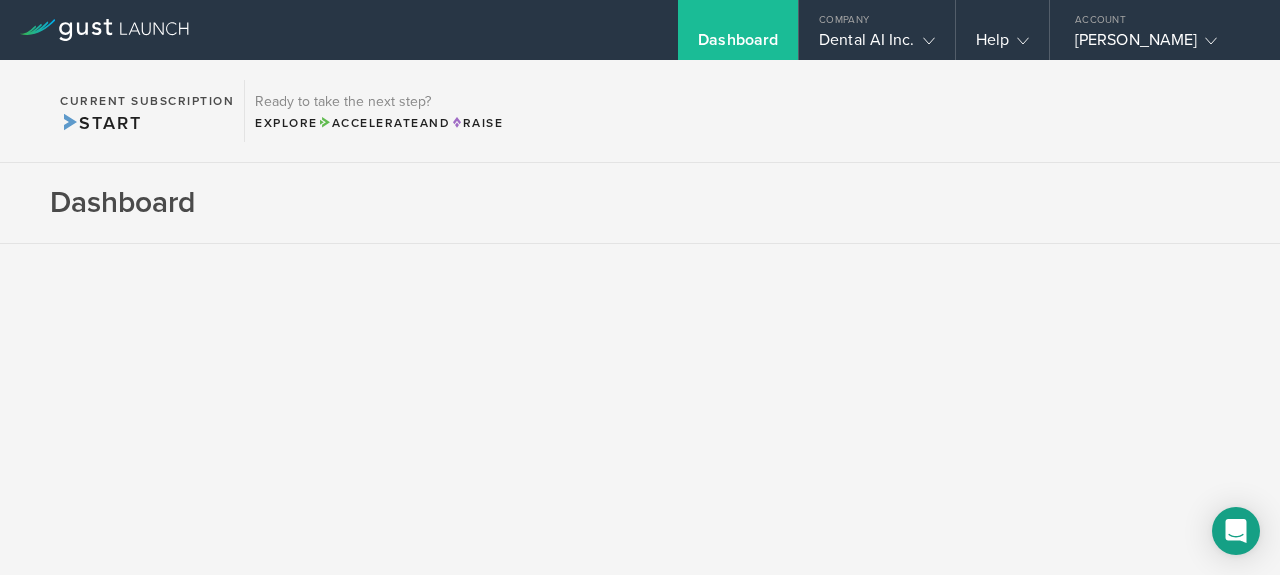 scroll, scrollTop: 0, scrollLeft: 0, axis: both 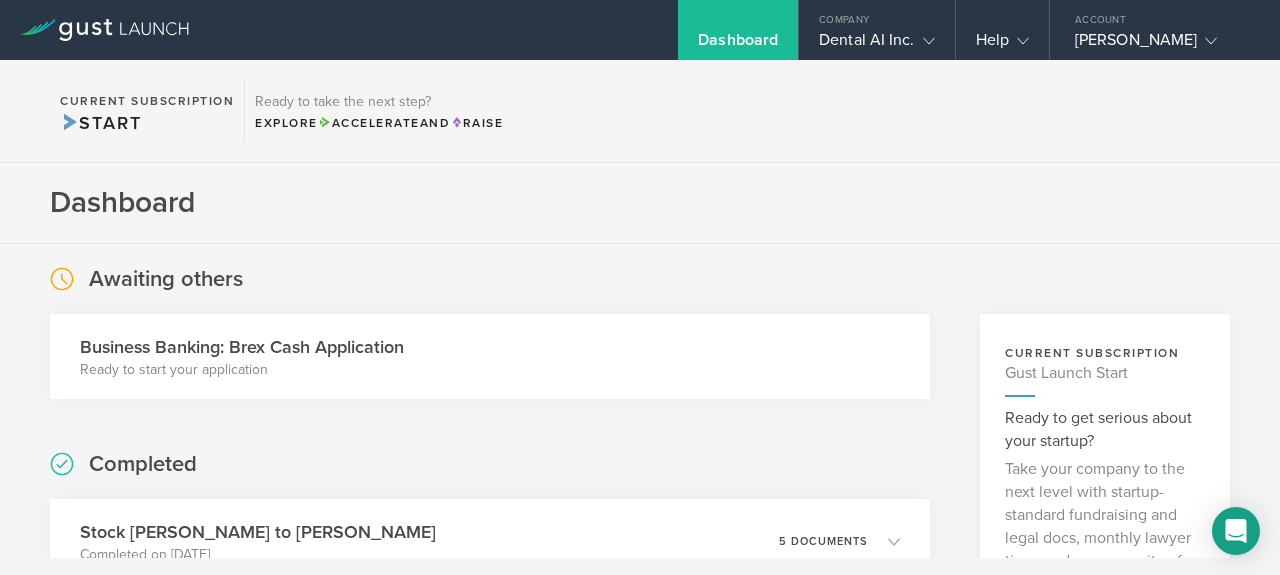 click on "Dashboard" at bounding box center (640, 203) 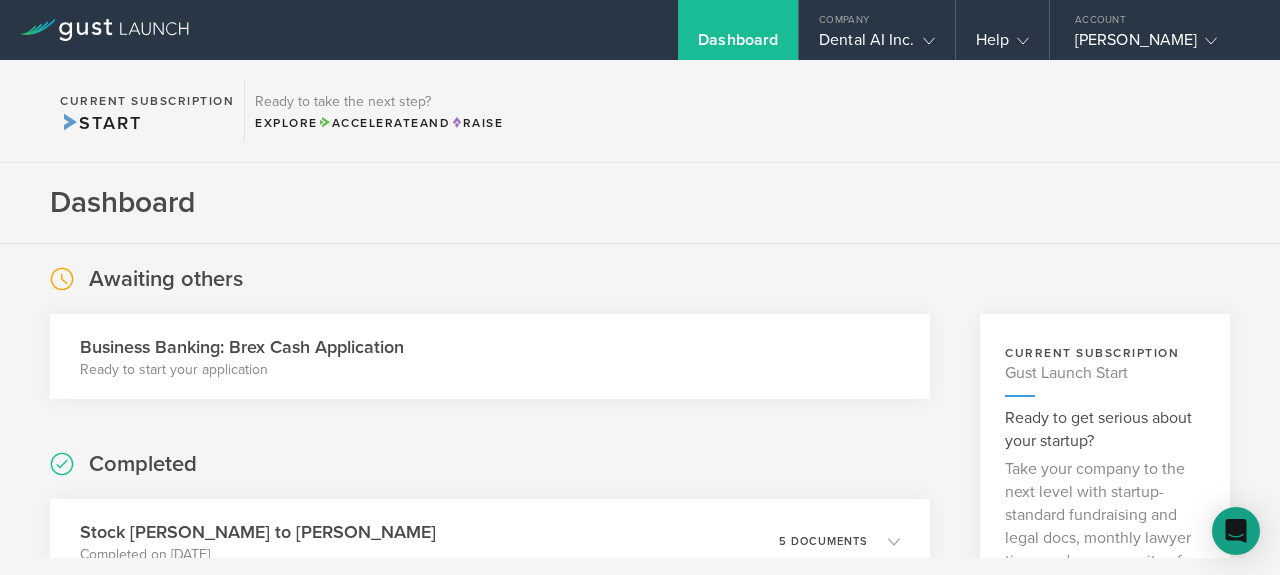click on "Dashboard" at bounding box center (640, 203) 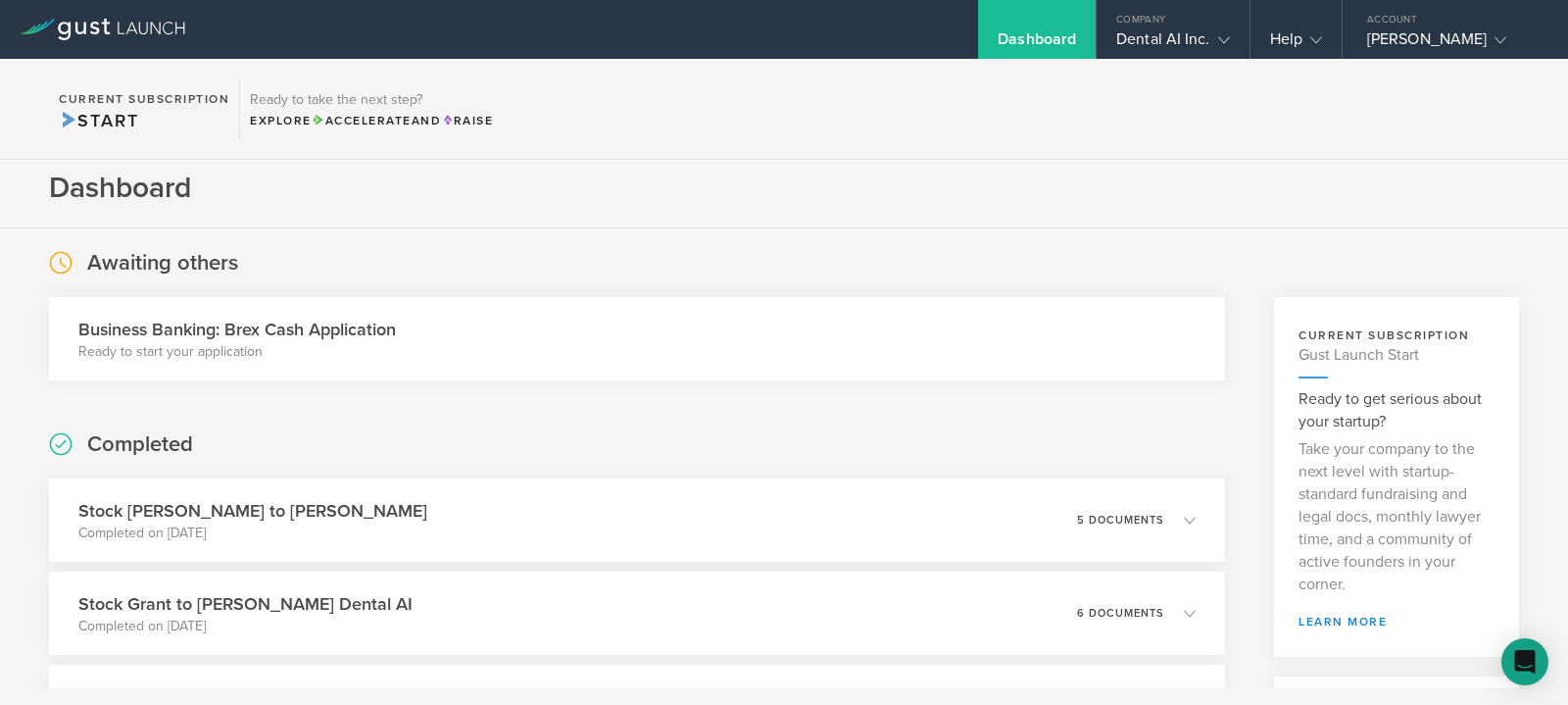 scroll, scrollTop: 0, scrollLeft: 0, axis: both 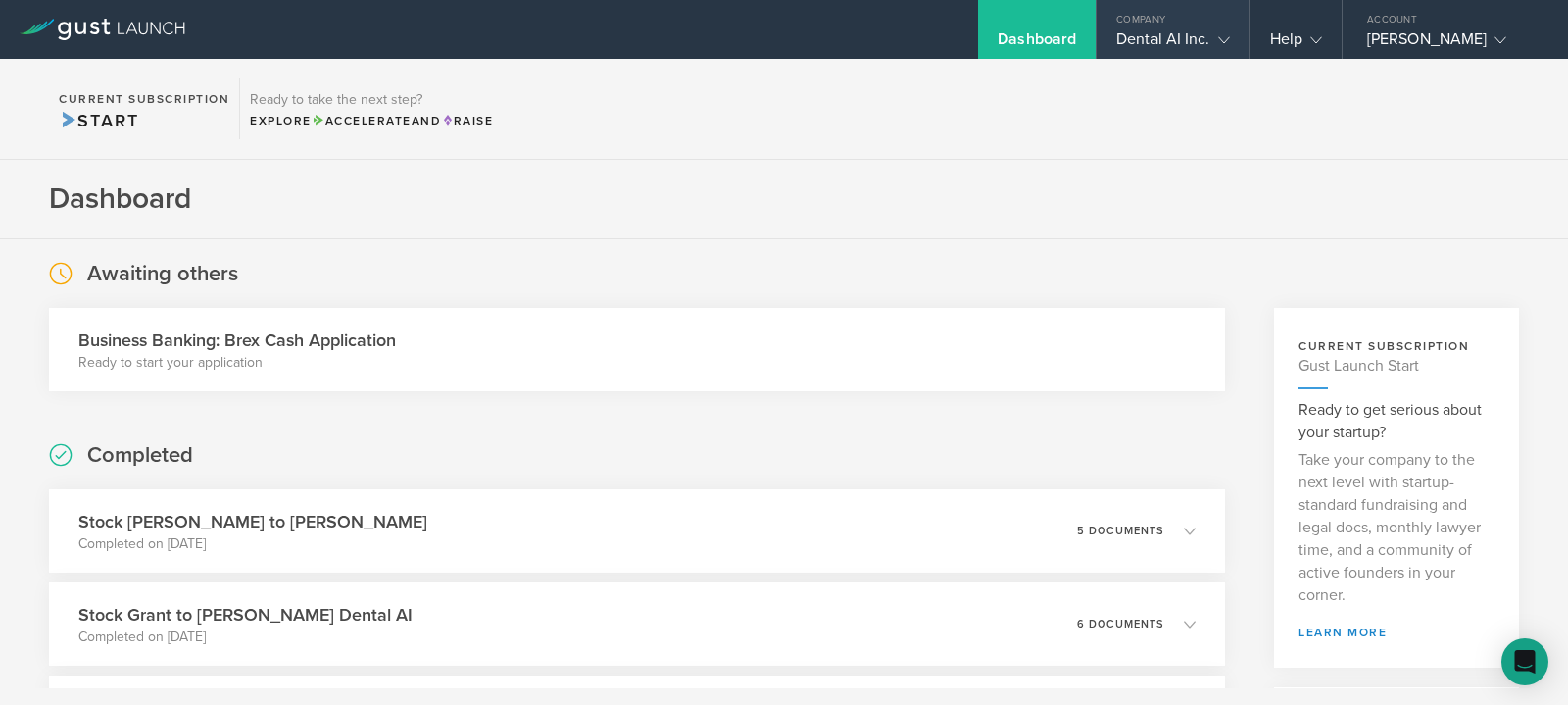 click 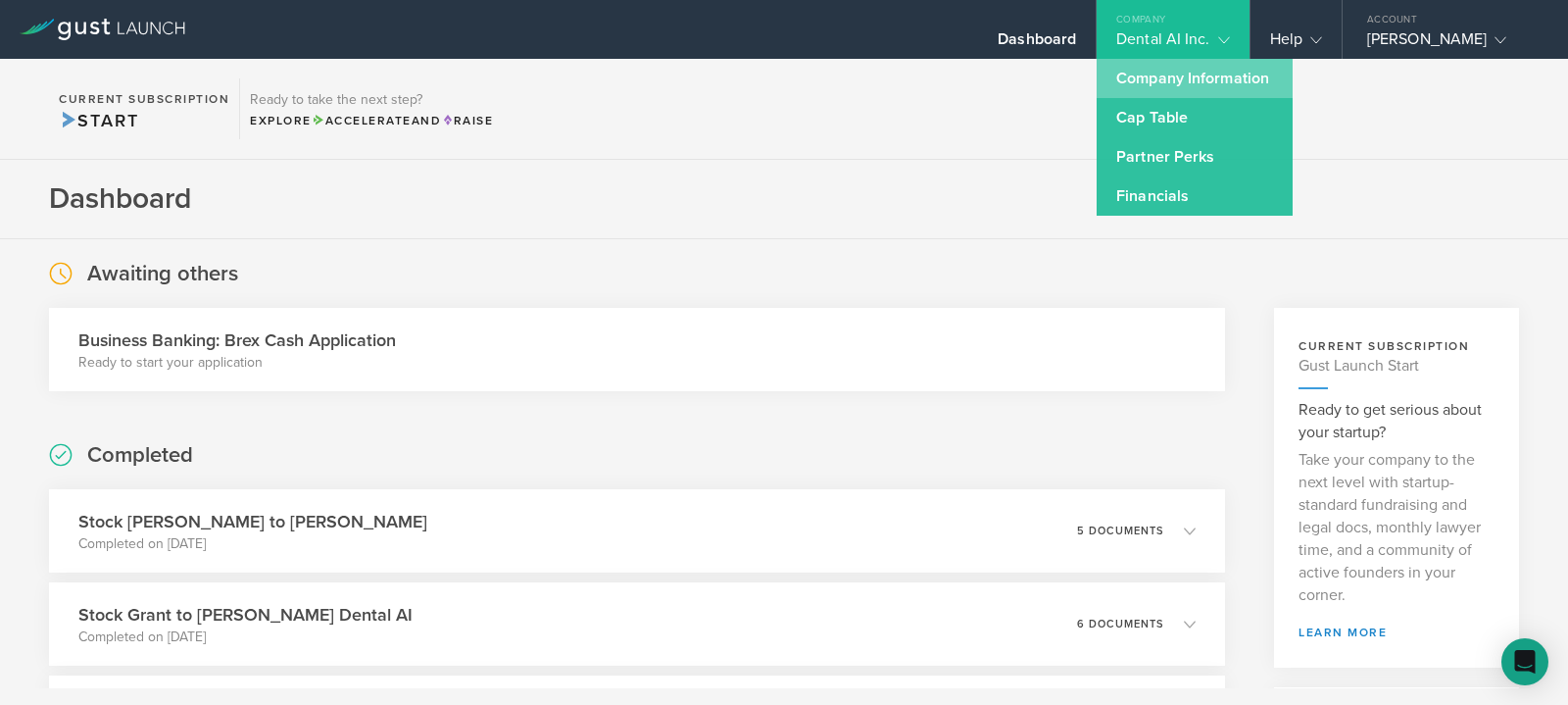 click on "Company Information" at bounding box center [1195, 78] 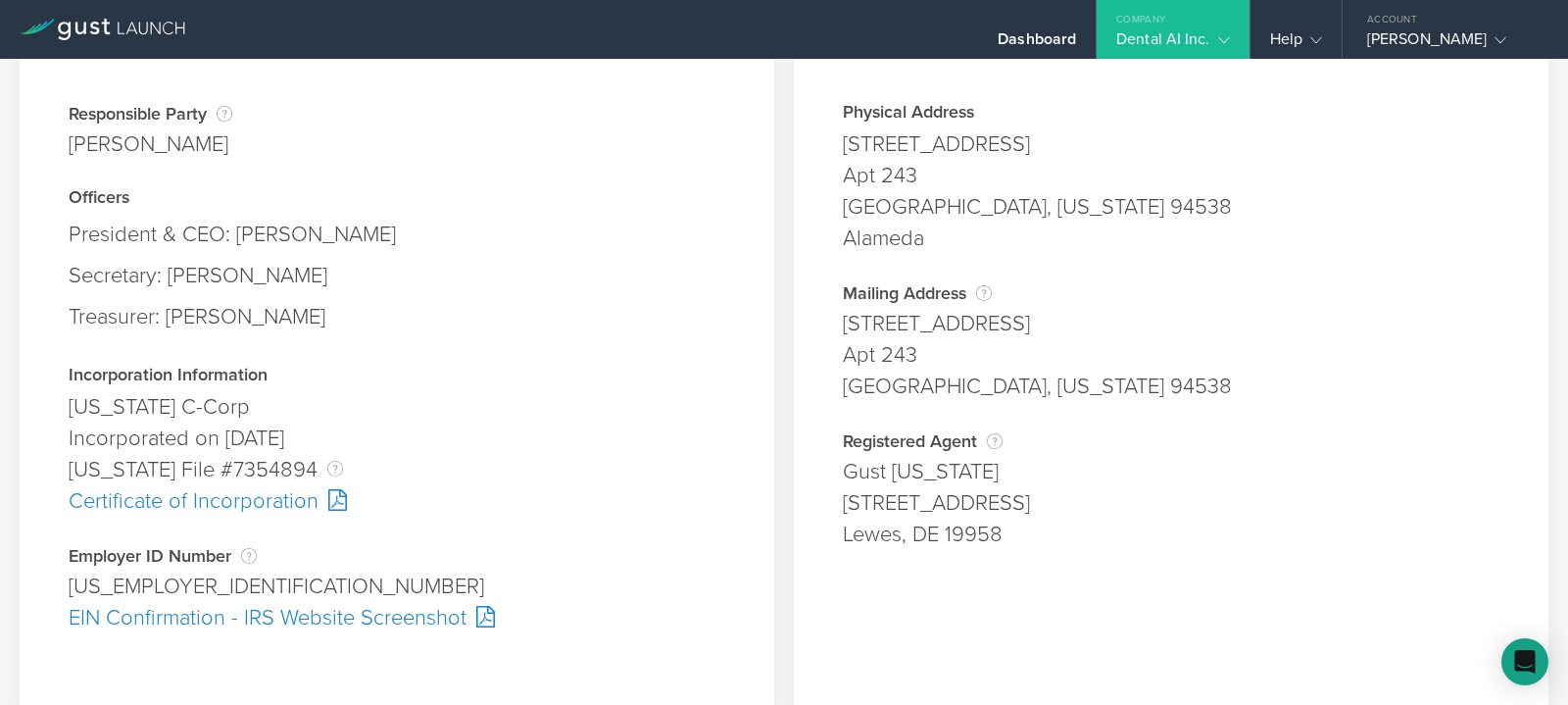 scroll, scrollTop: 0, scrollLeft: 0, axis: both 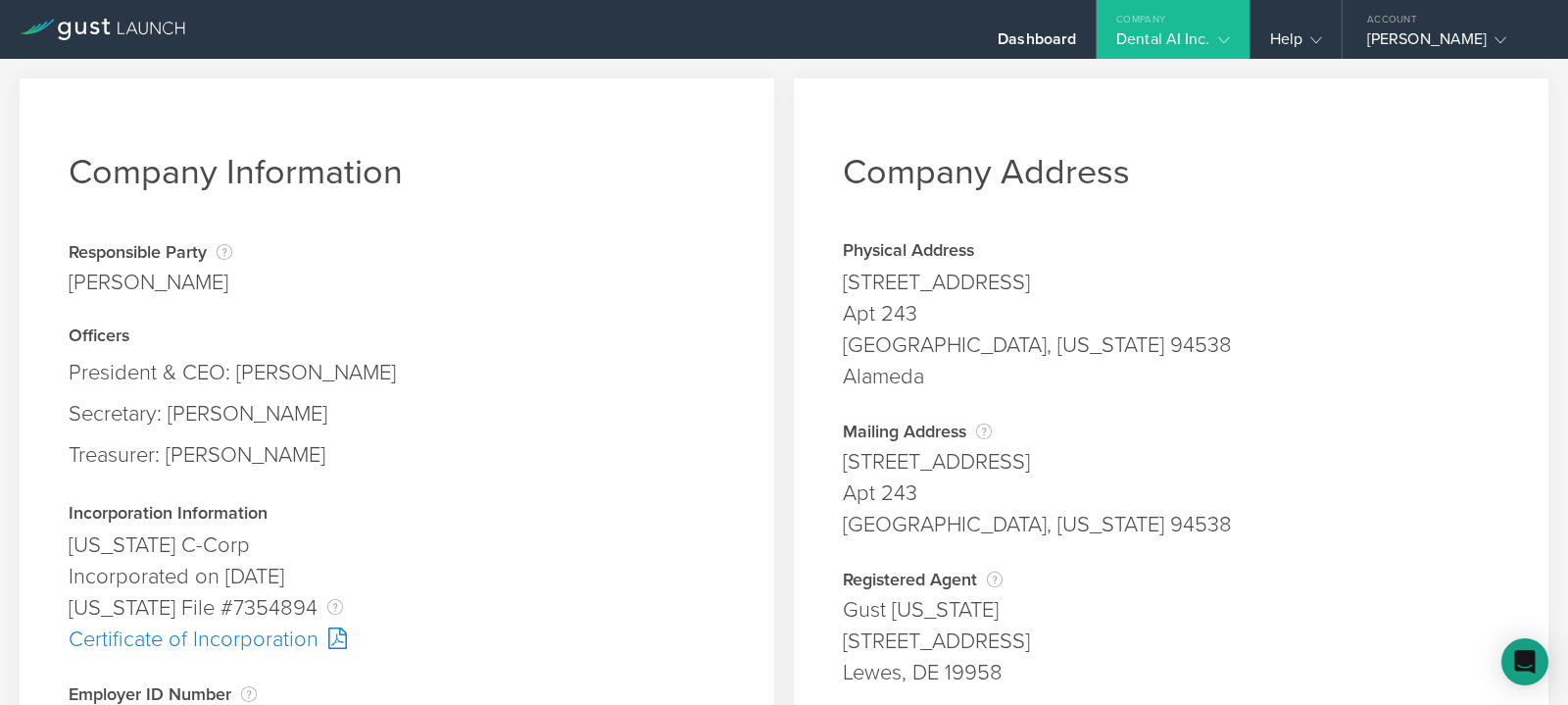 click on "Company" at bounding box center [1172, 15] 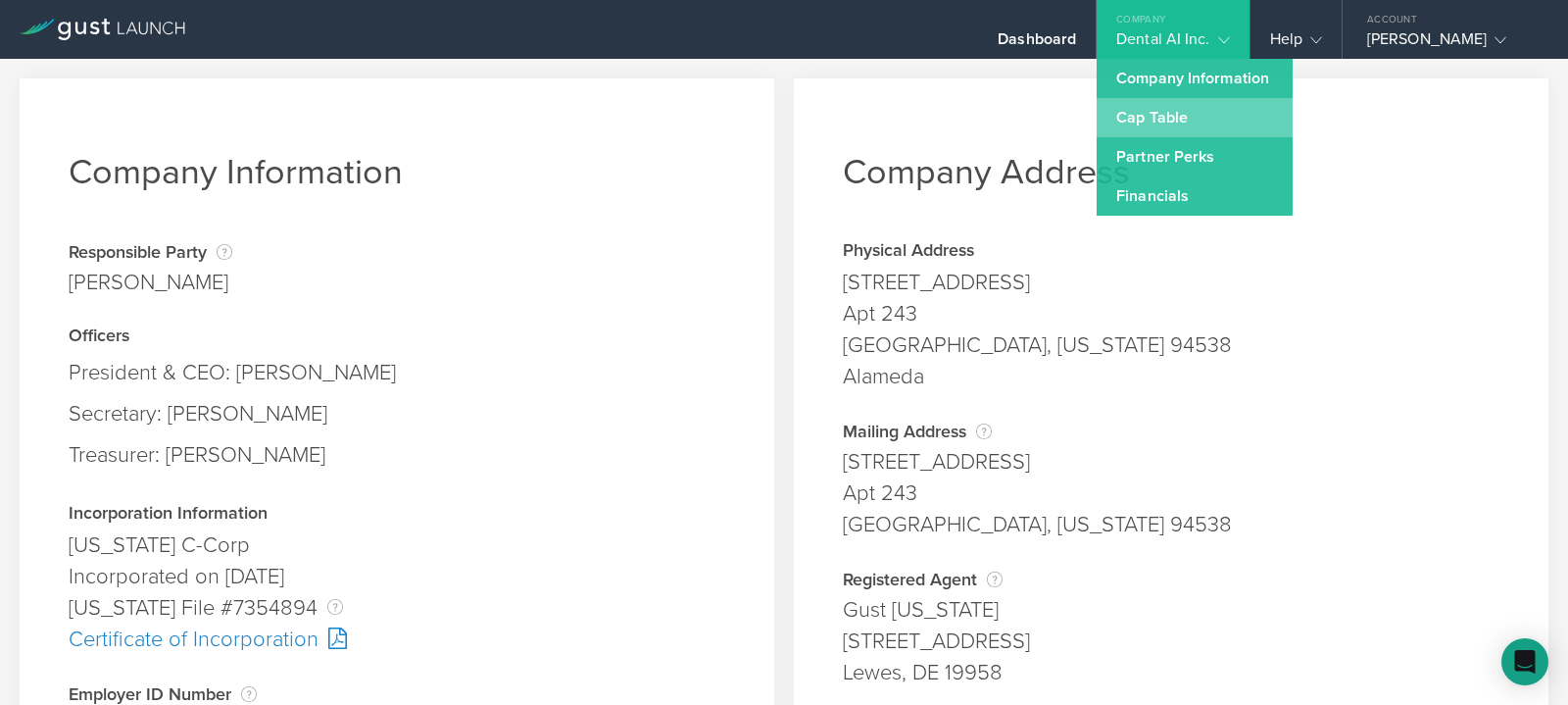 click on "Cap Table" at bounding box center (1195, 118) 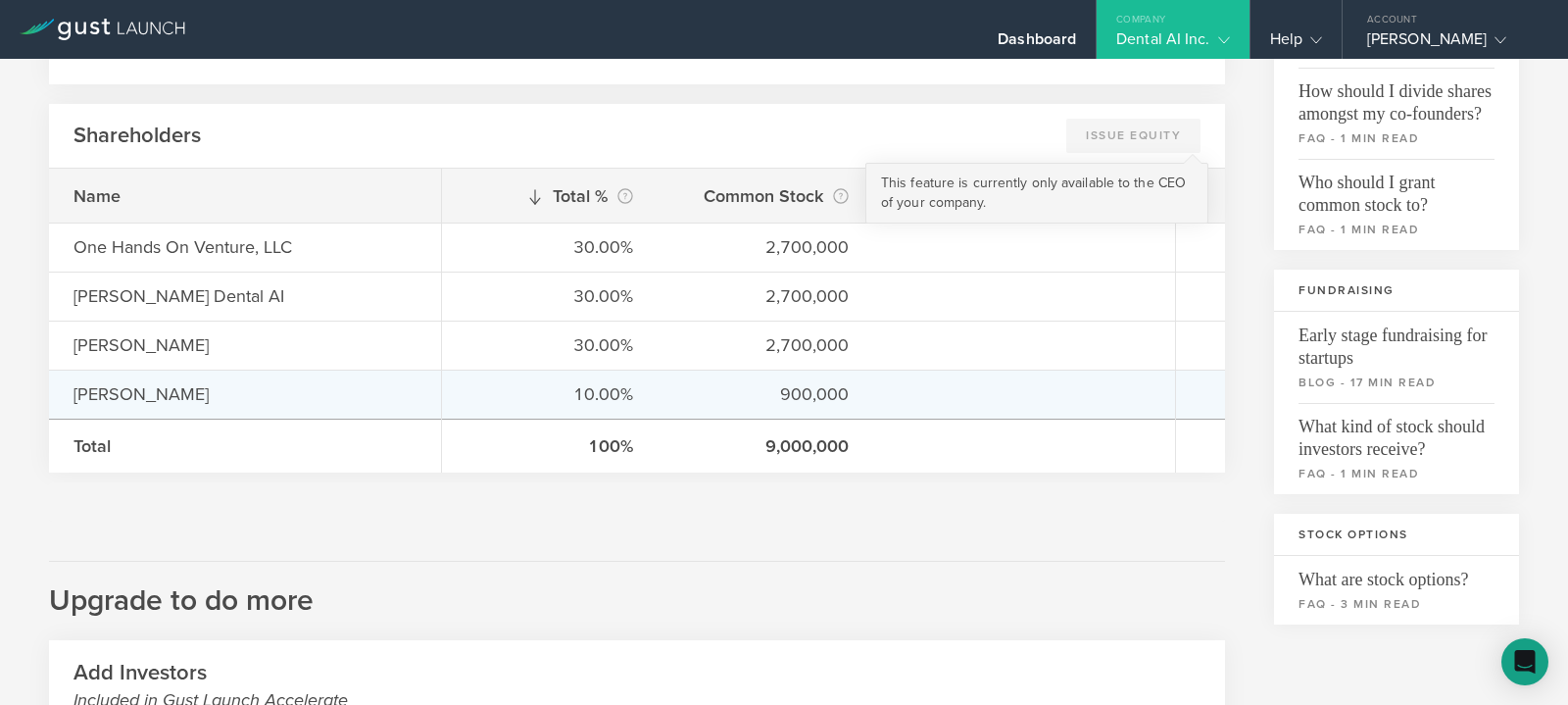 scroll, scrollTop: 270, scrollLeft: 0, axis: vertical 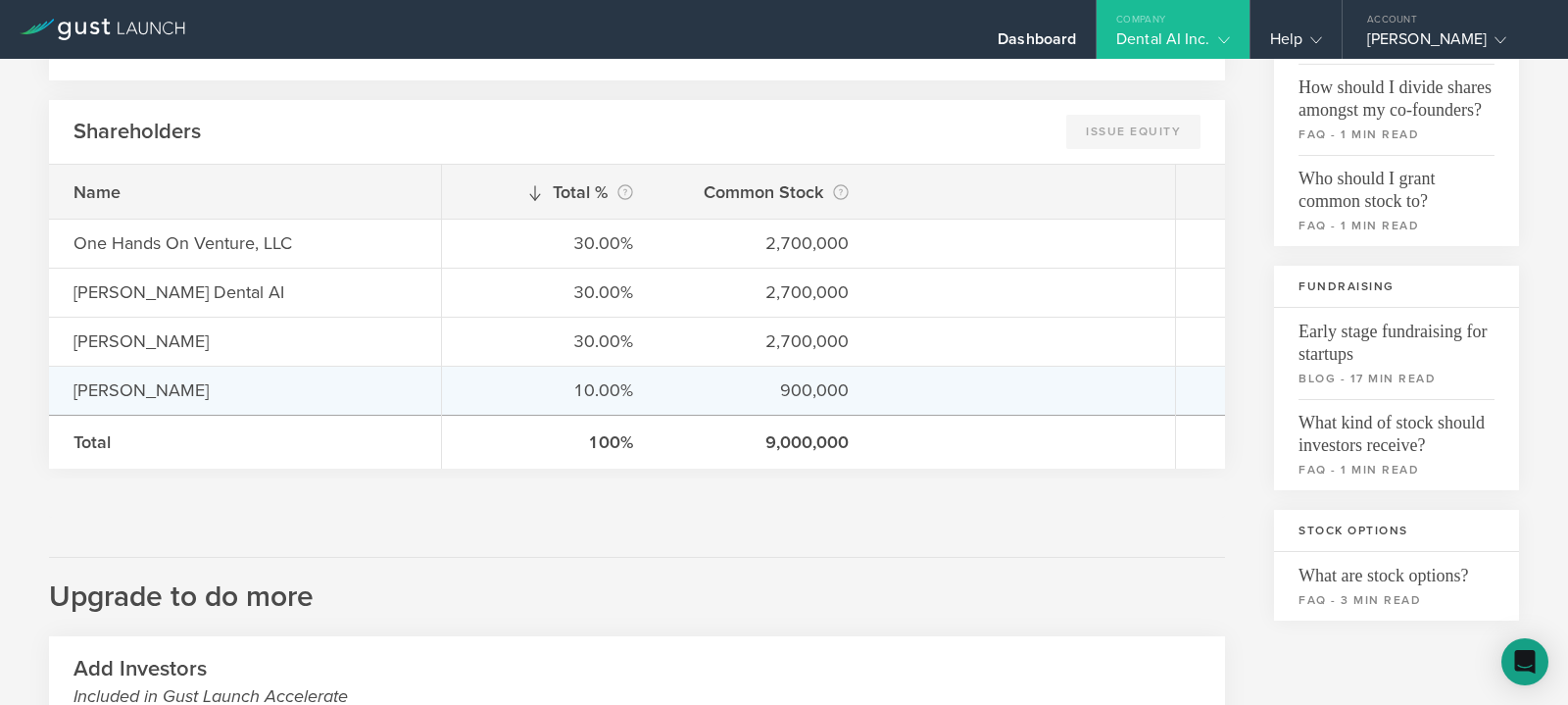 click on "10.00% 900,000" at bounding box center (808, 390) 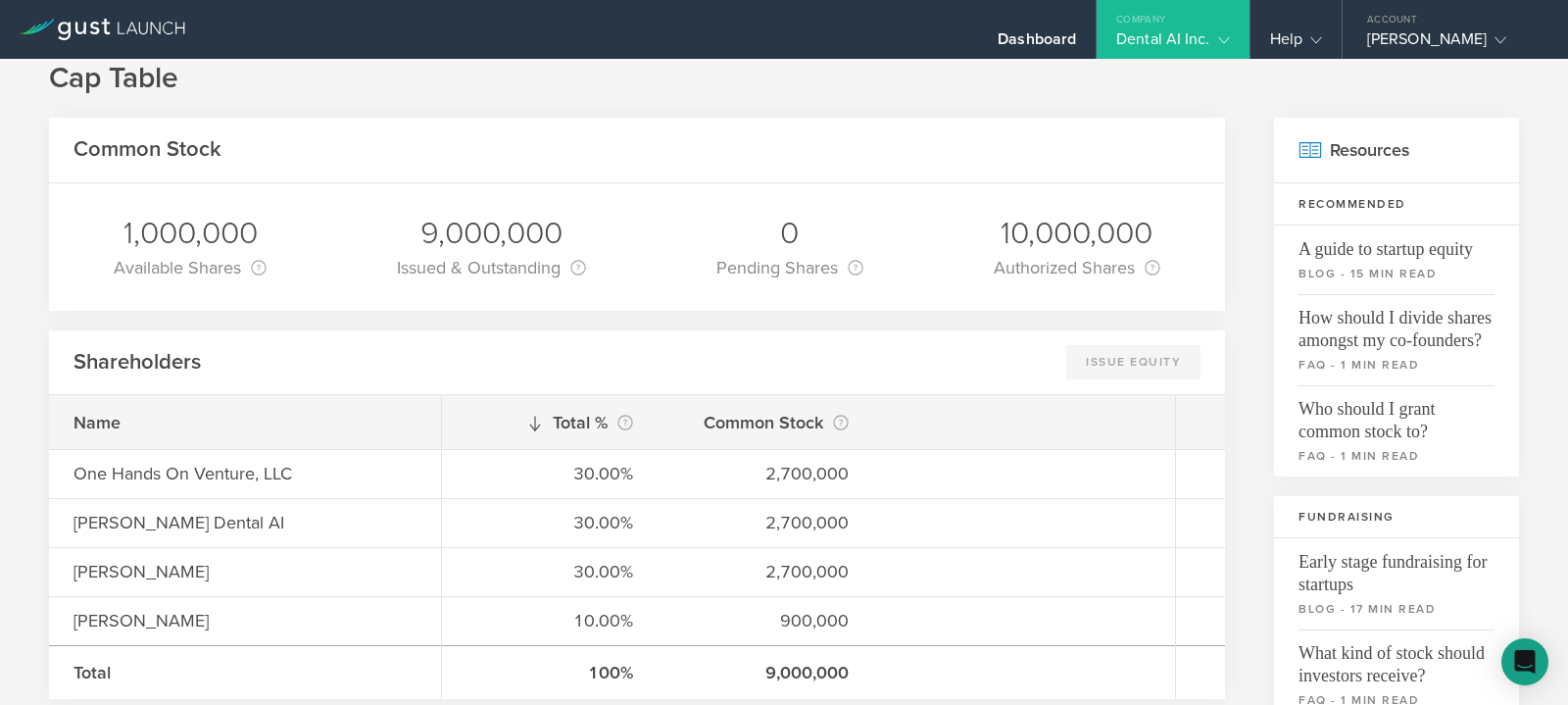 scroll, scrollTop: 0, scrollLeft: 0, axis: both 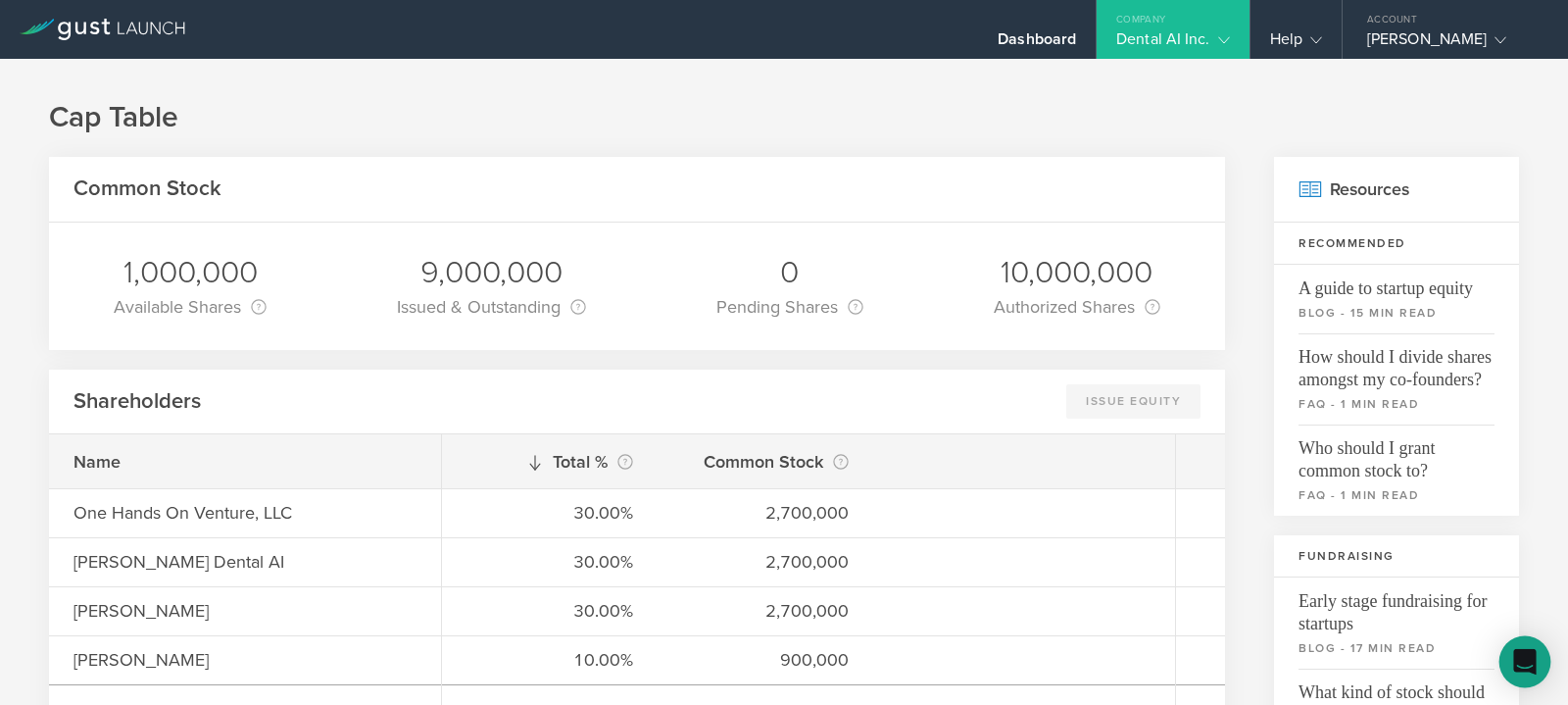 click 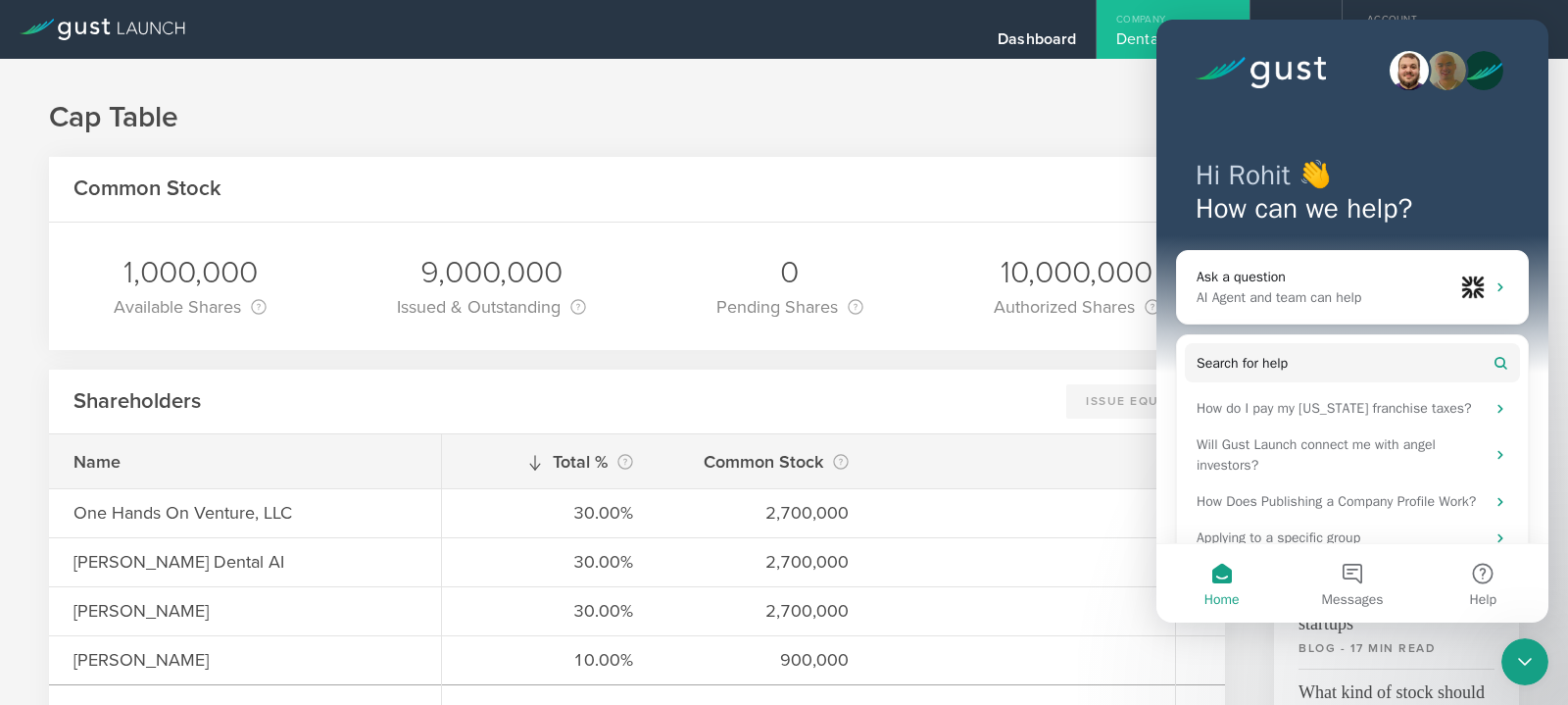 scroll, scrollTop: 0, scrollLeft: 0, axis: both 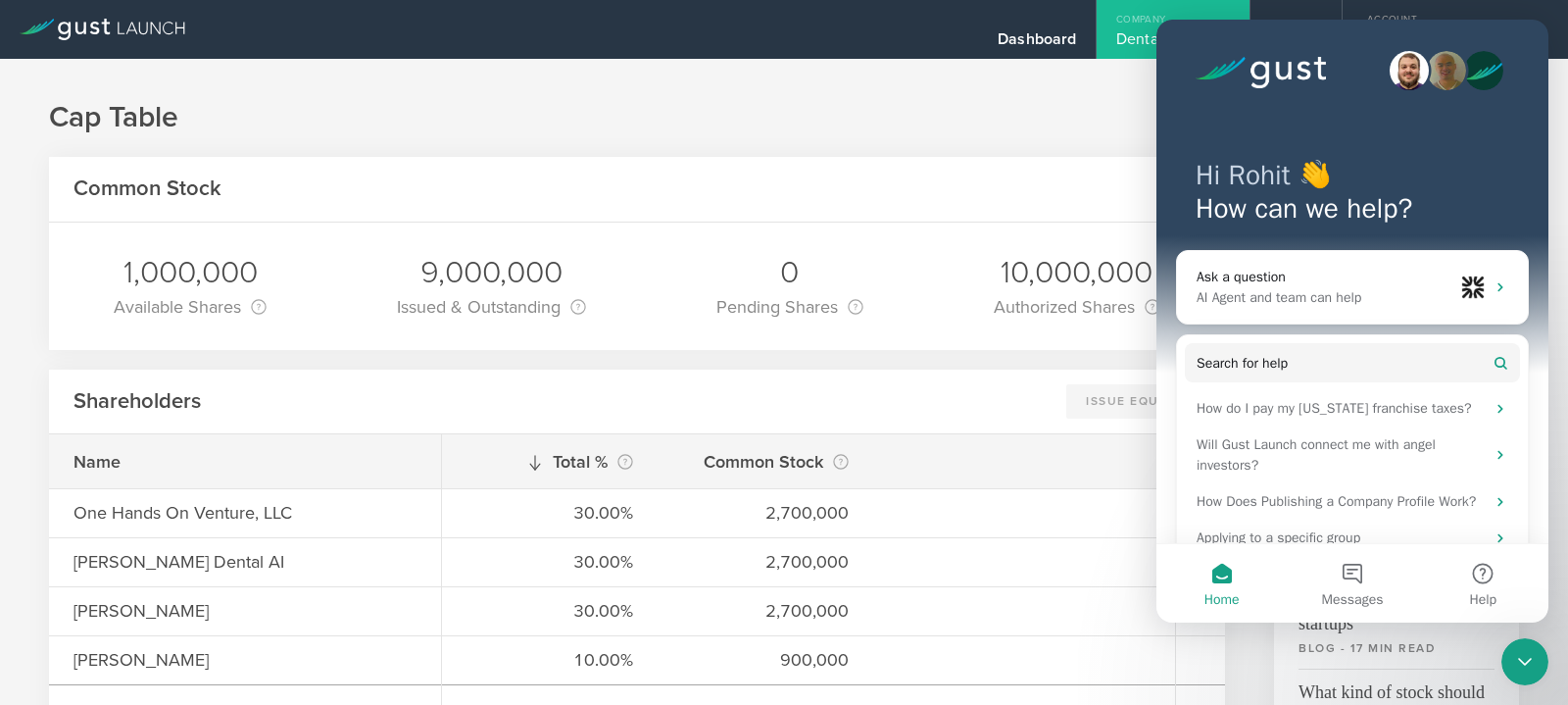 click on "Cap Table" at bounding box center [784, 118] 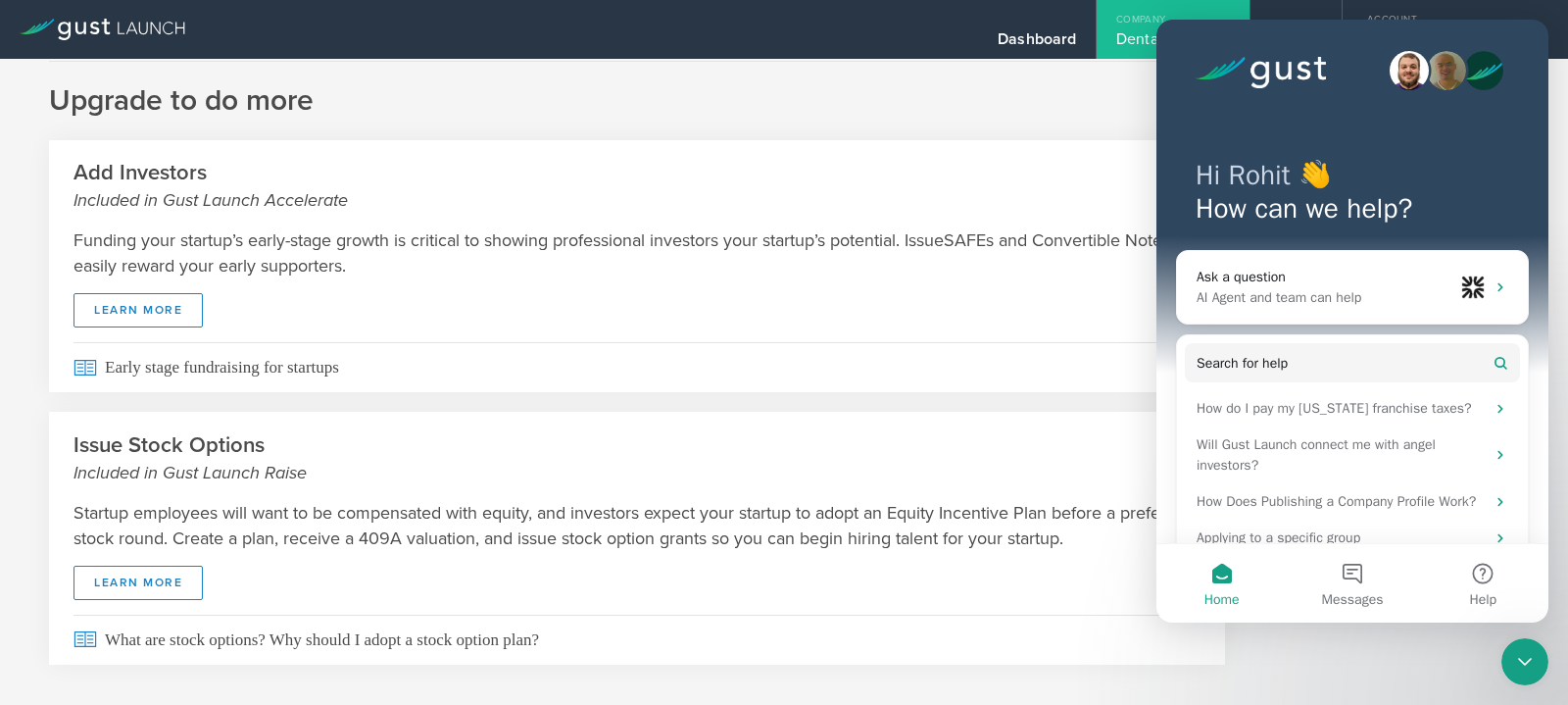 scroll, scrollTop: 750, scrollLeft: 0, axis: vertical 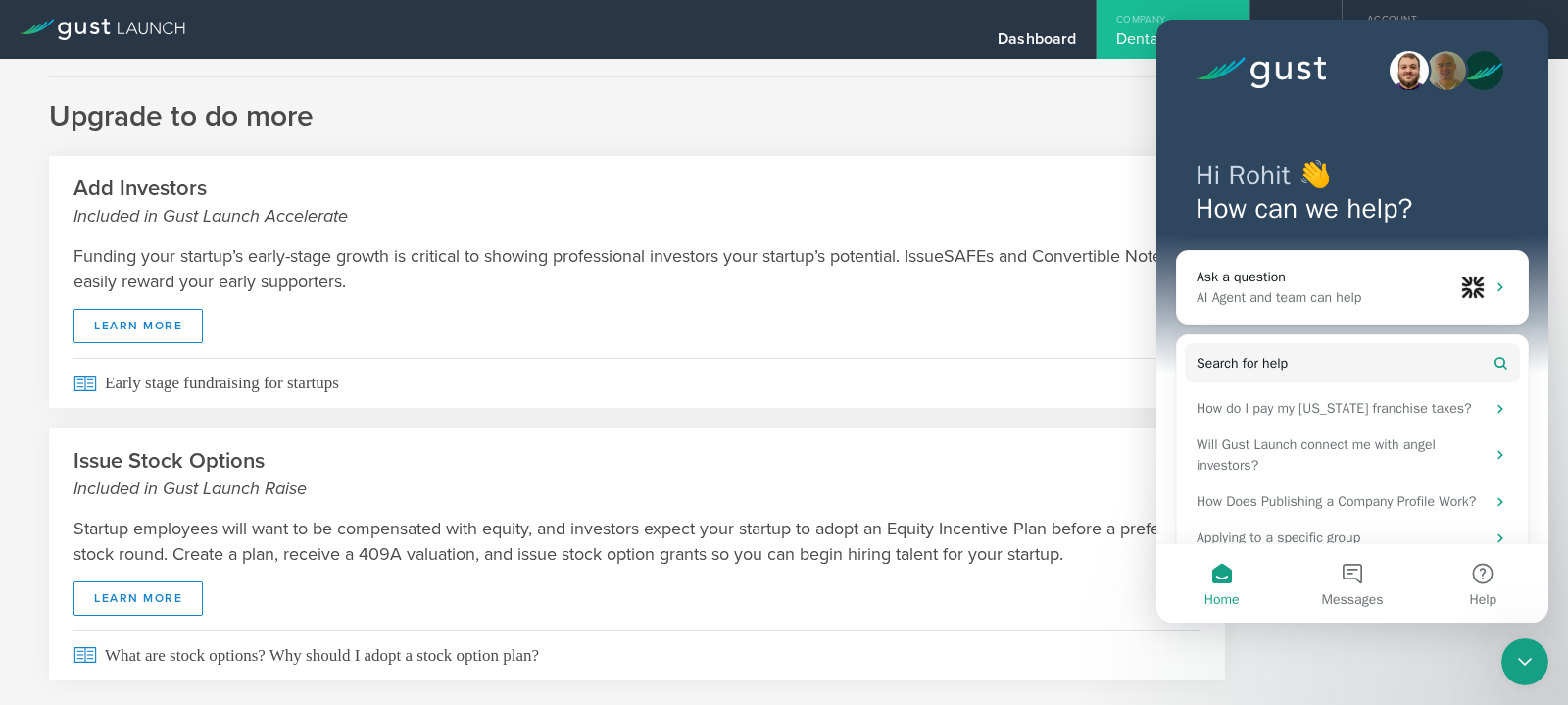 drag, startPoint x: 3026, startPoint y: 1276, endPoint x: 1451, endPoint y: 552, distance: 1733.4362 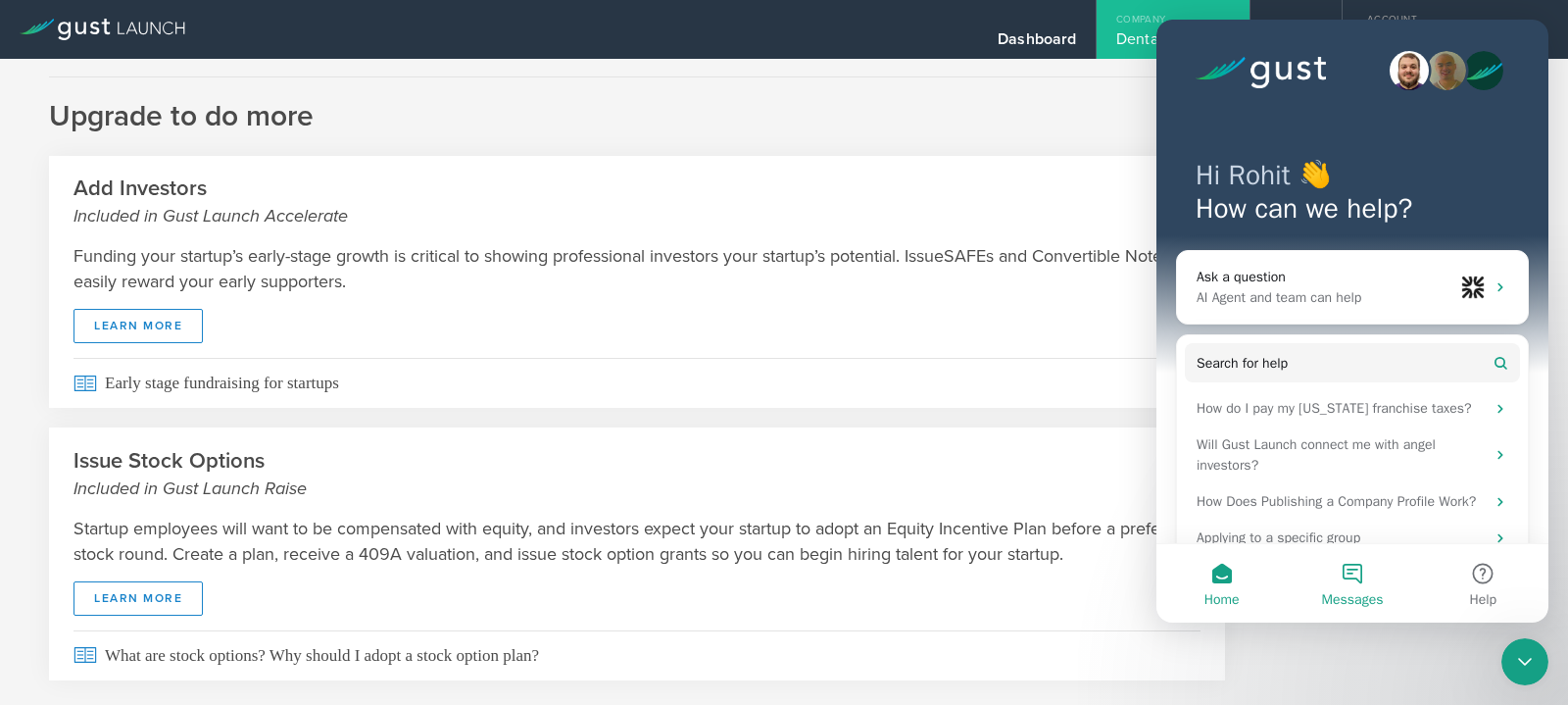 click on "Messages" at bounding box center [1351, 583] 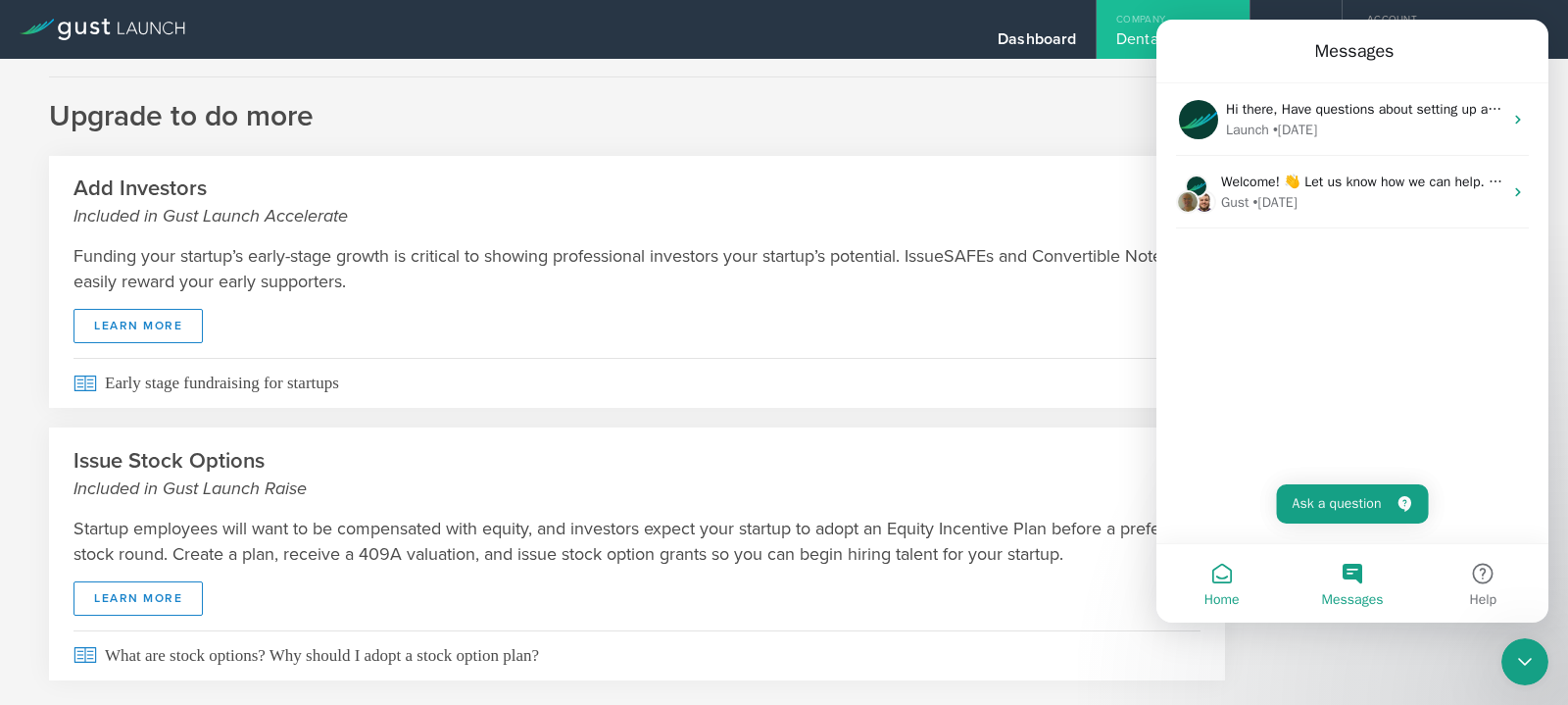 click on "Home" at bounding box center [1221, 583] 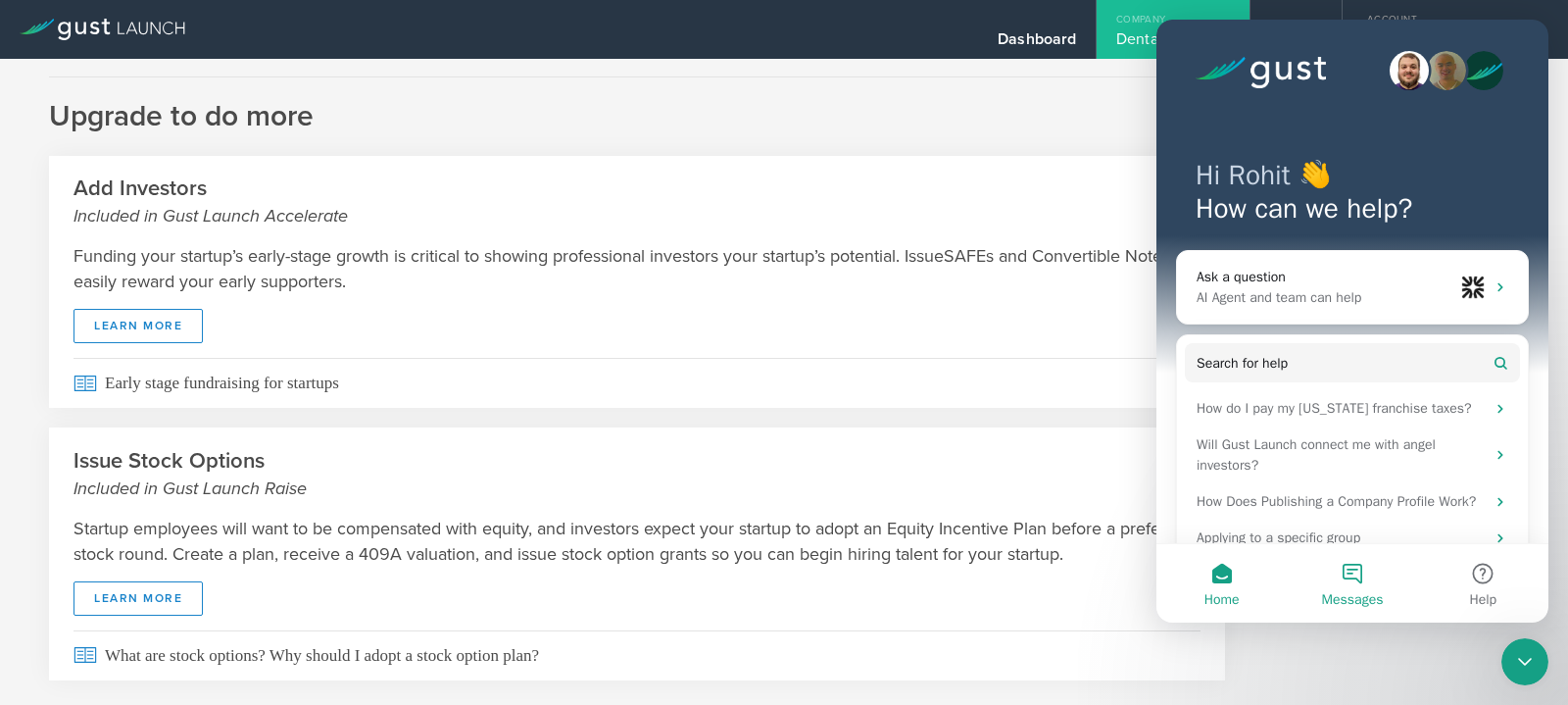 click on "Messages" at bounding box center (1352, 600) 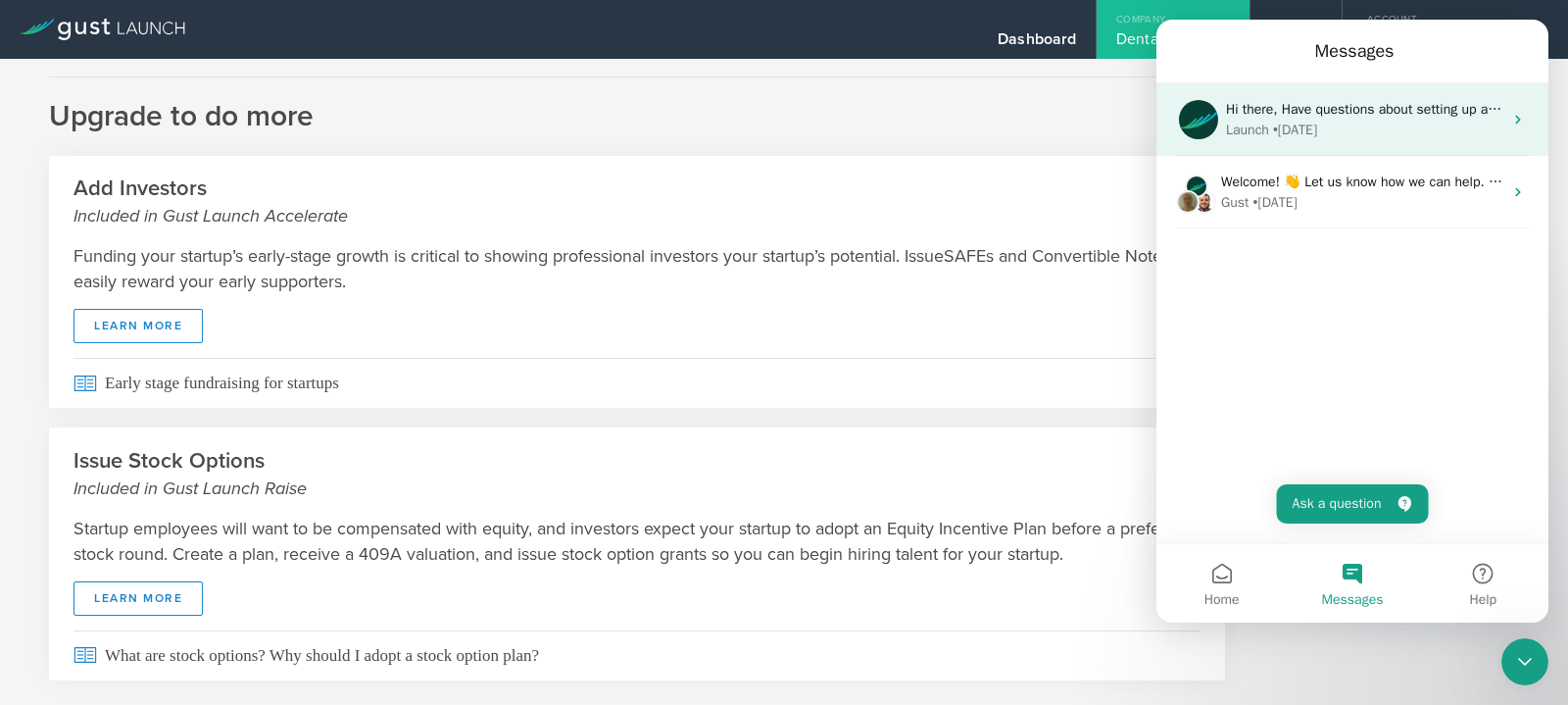 click on "Hi there,  Have questions about setting up a [US_STATE] C-corp? Chat with us here or schedule time with our team for a demo and personal conversation about how we can help." at bounding box center [1757, 109] 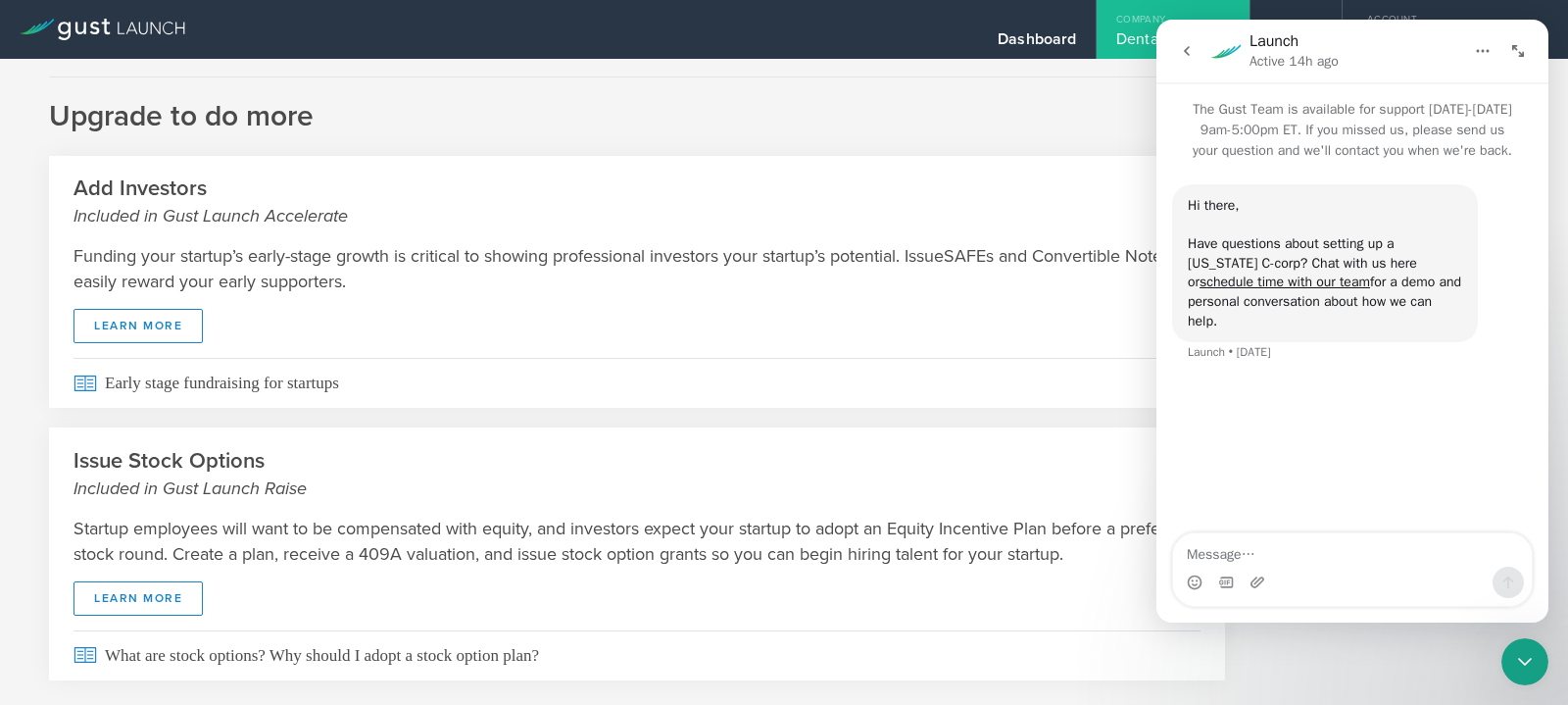 click at bounding box center [1187, 51] 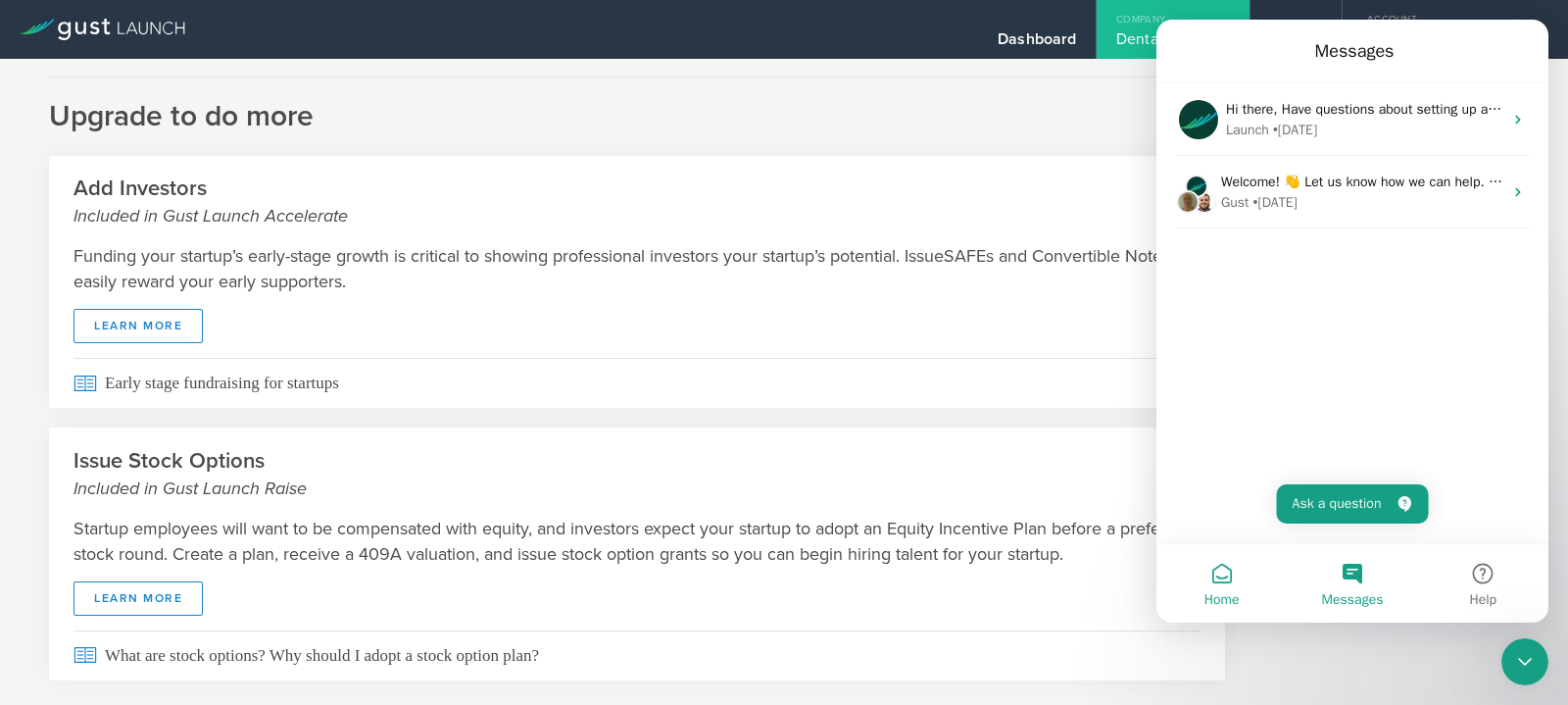 click on "Home" at bounding box center (1221, 583) 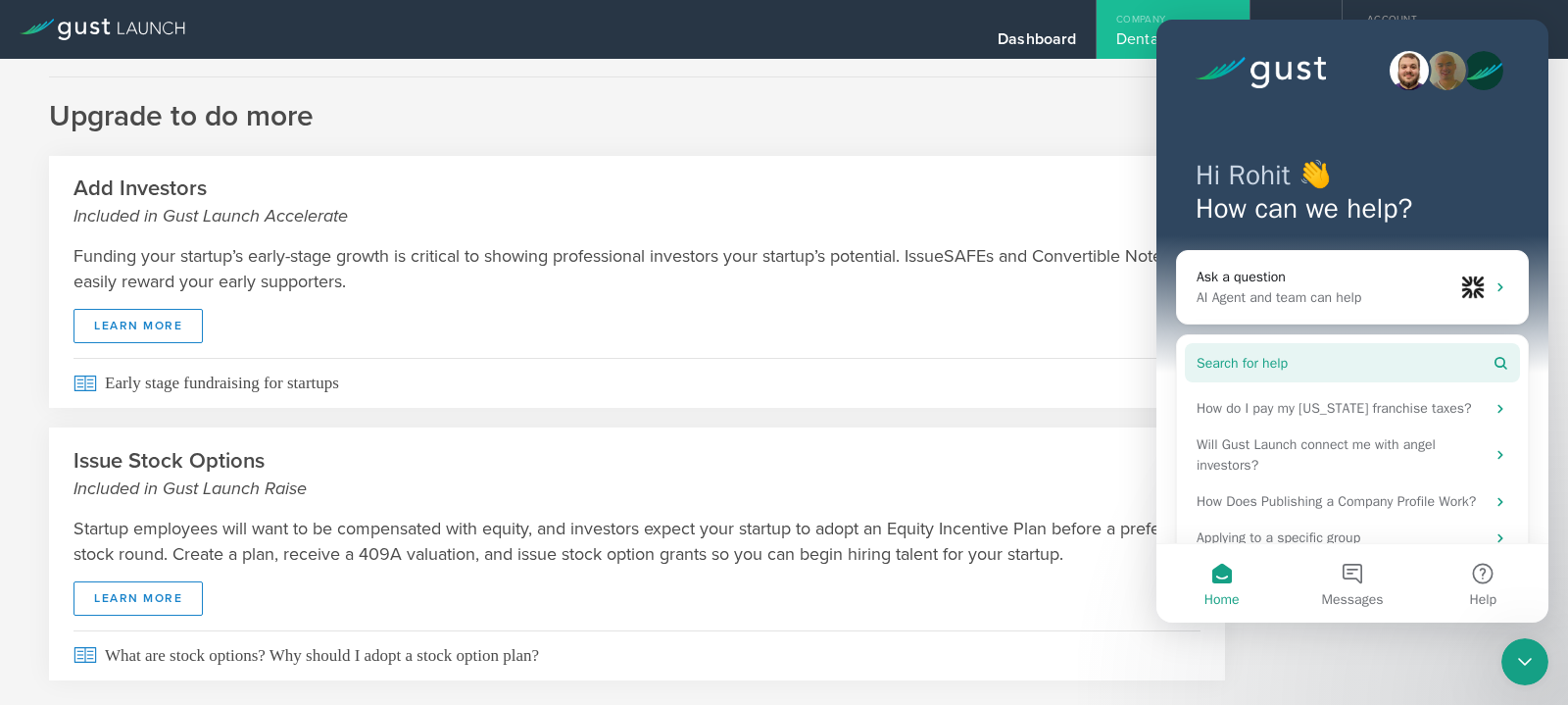 scroll, scrollTop: 50, scrollLeft: 0, axis: vertical 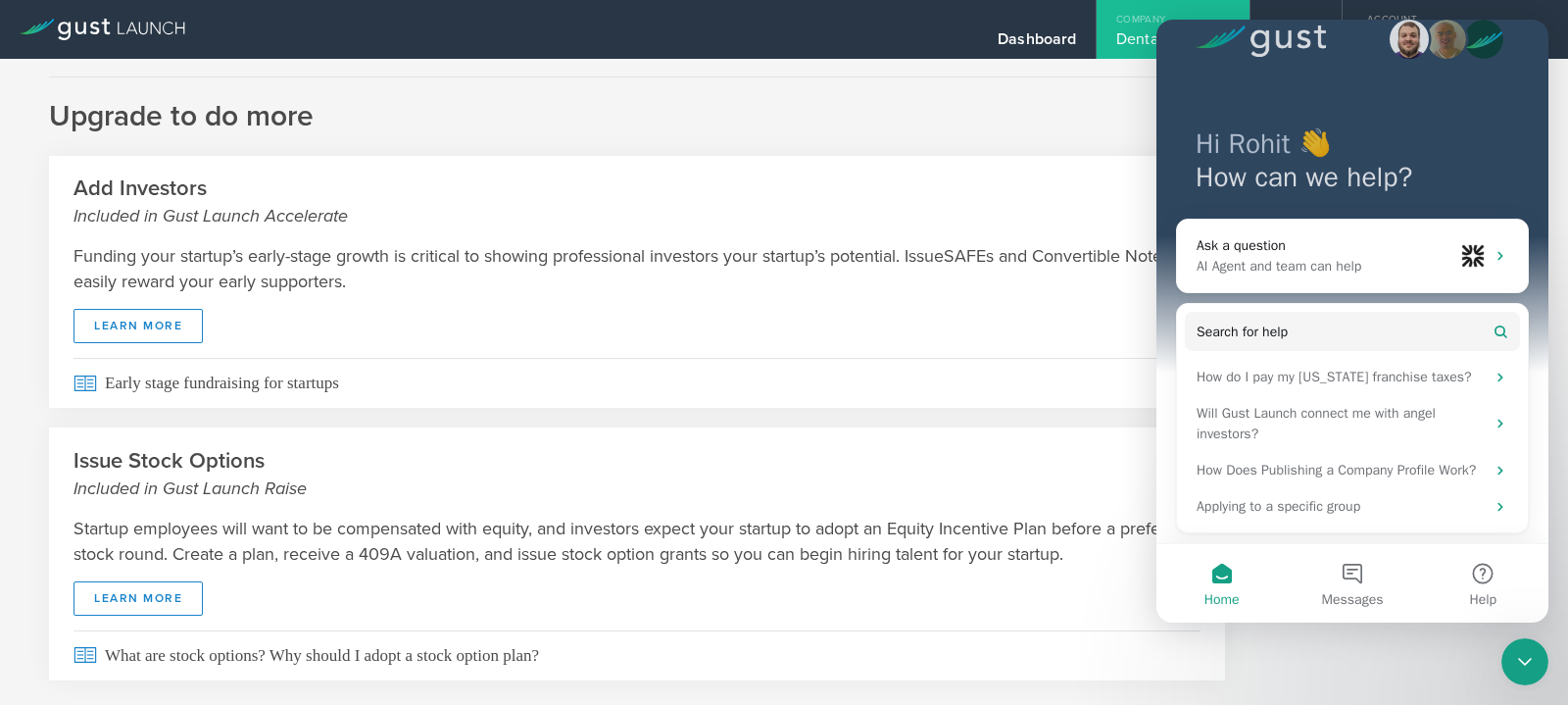 click on "Upgrade to do more" at bounding box center [637, 106] 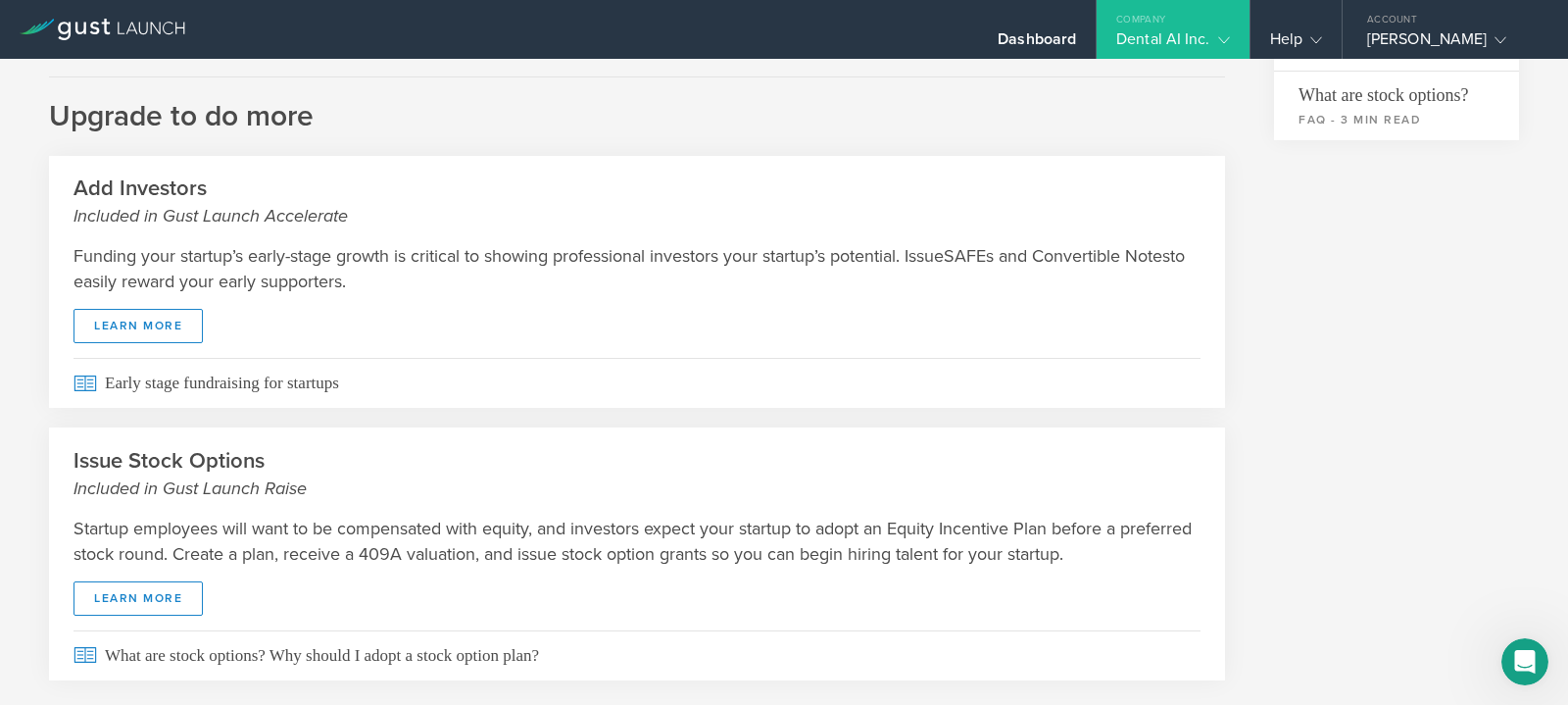 scroll, scrollTop: 0, scrollLeft: 0, axis: both 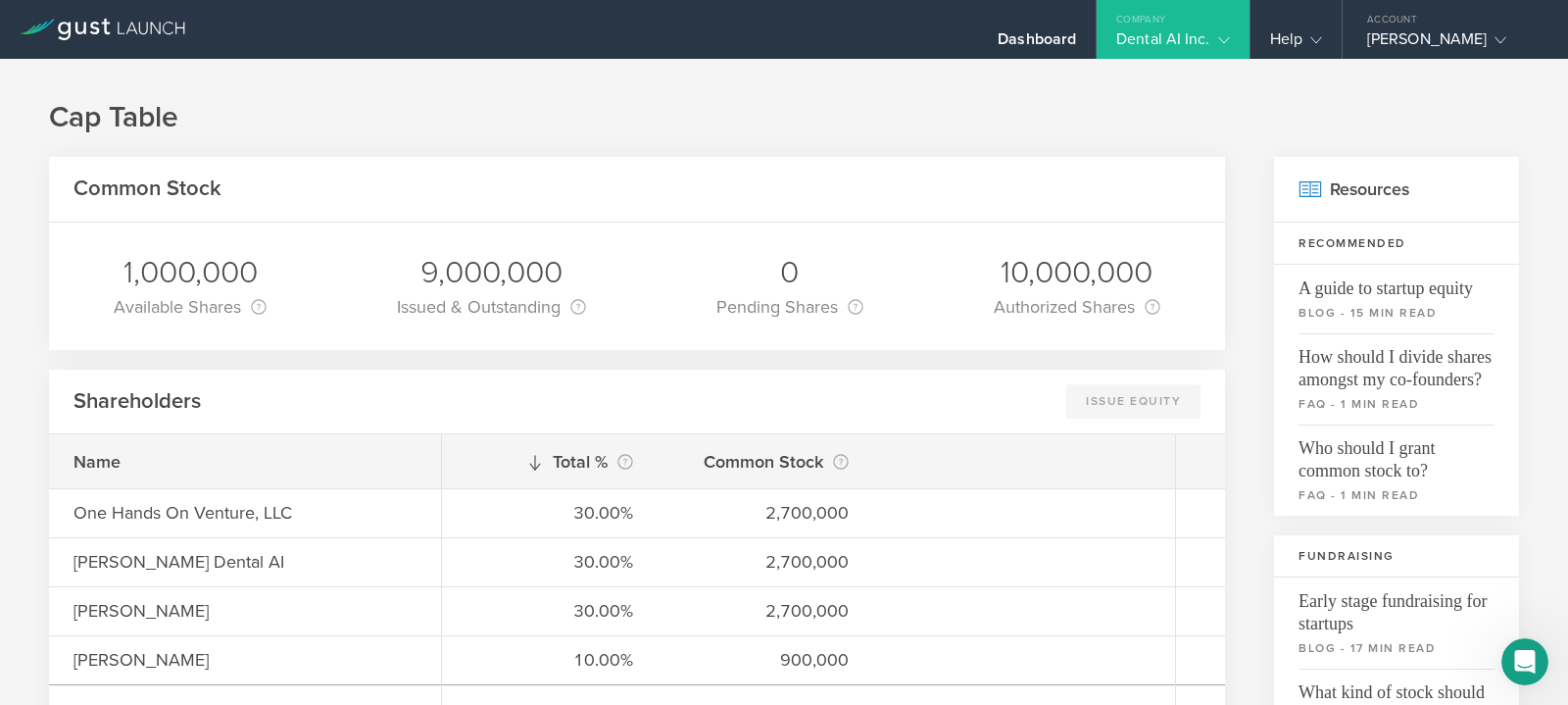 click on "Dental AI Inc." at bounding box center (1172, 44) 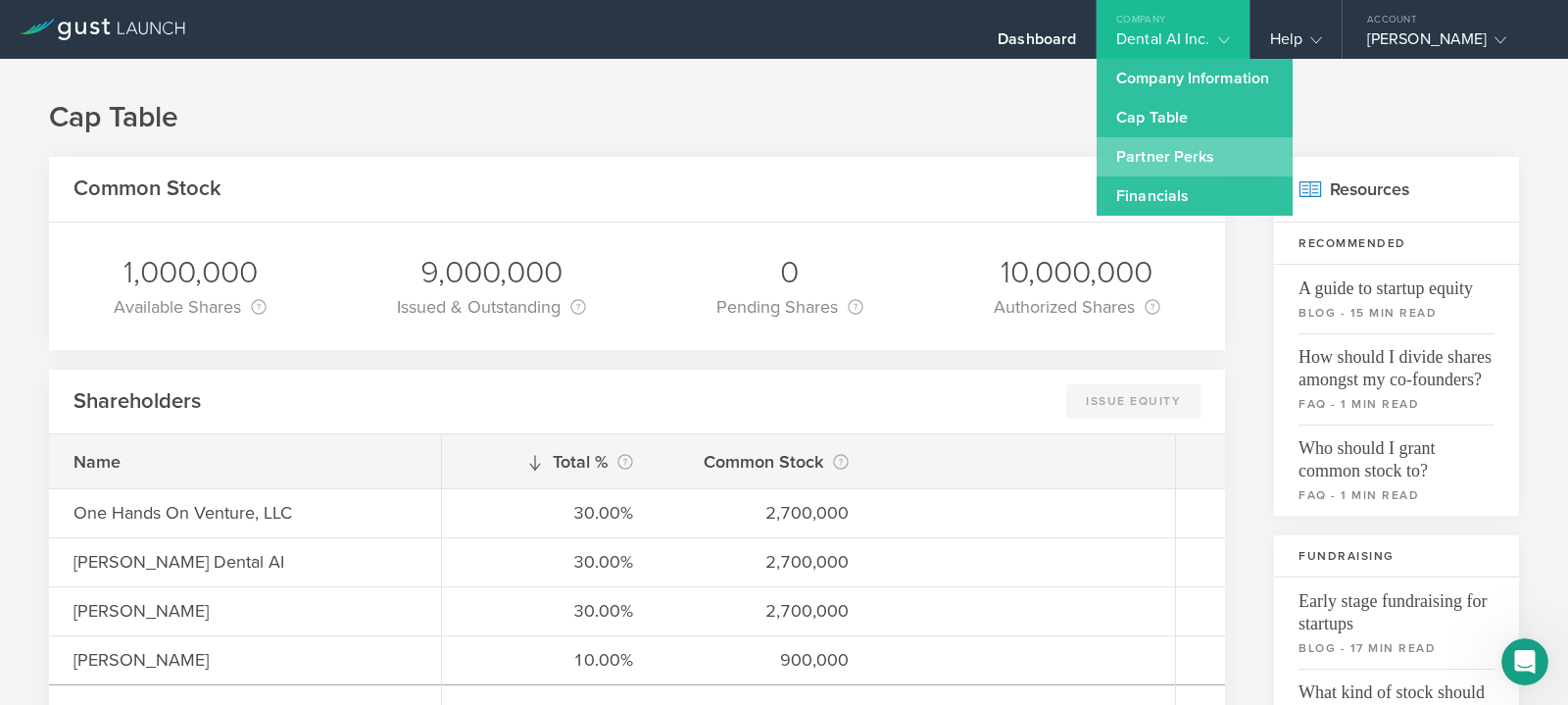 click on "Partner Perks" at bounding box center [1195, 157] 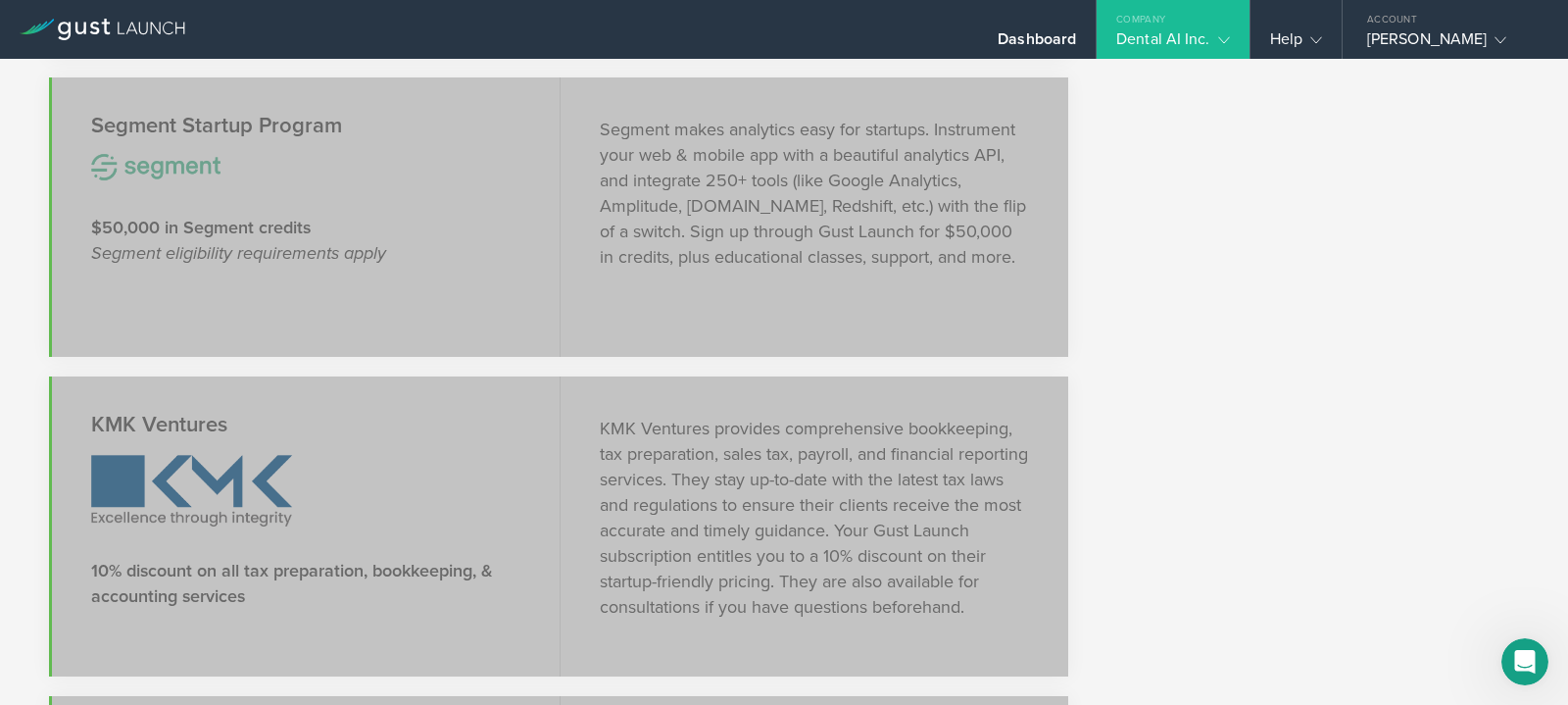 scroll, scrollTop: 2002, scrollLeft: 0, axis: vertical 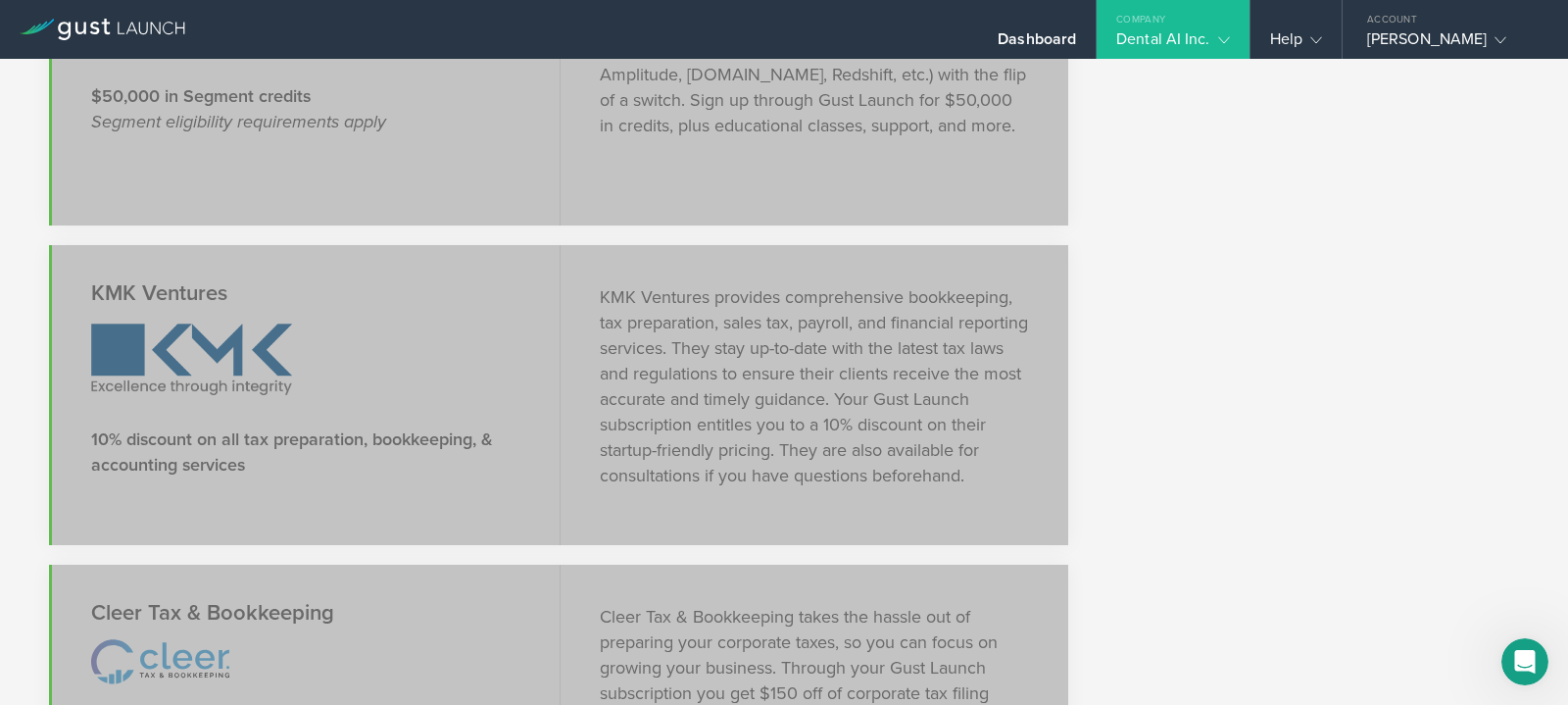 click 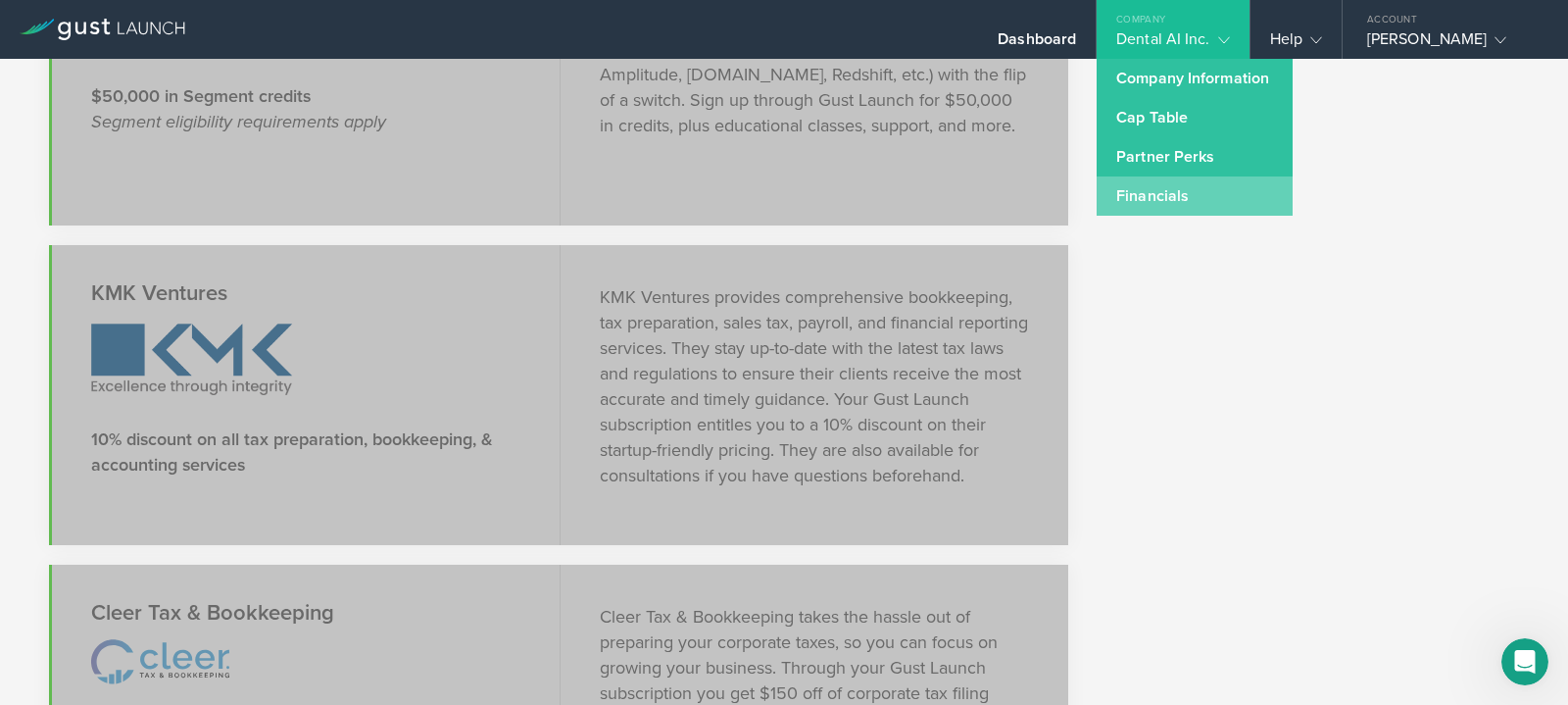 click on "Financials" at bounding box center (1195, 196) 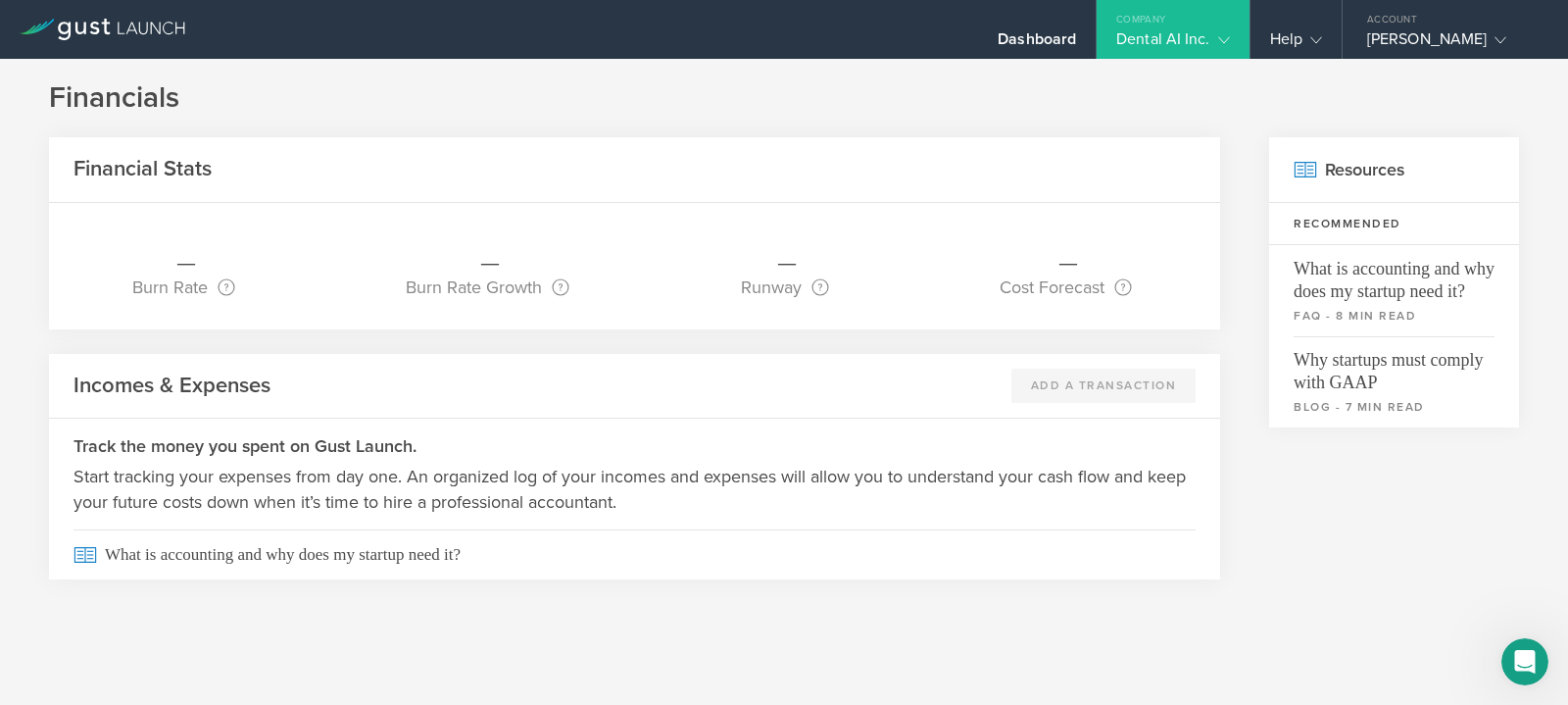 click 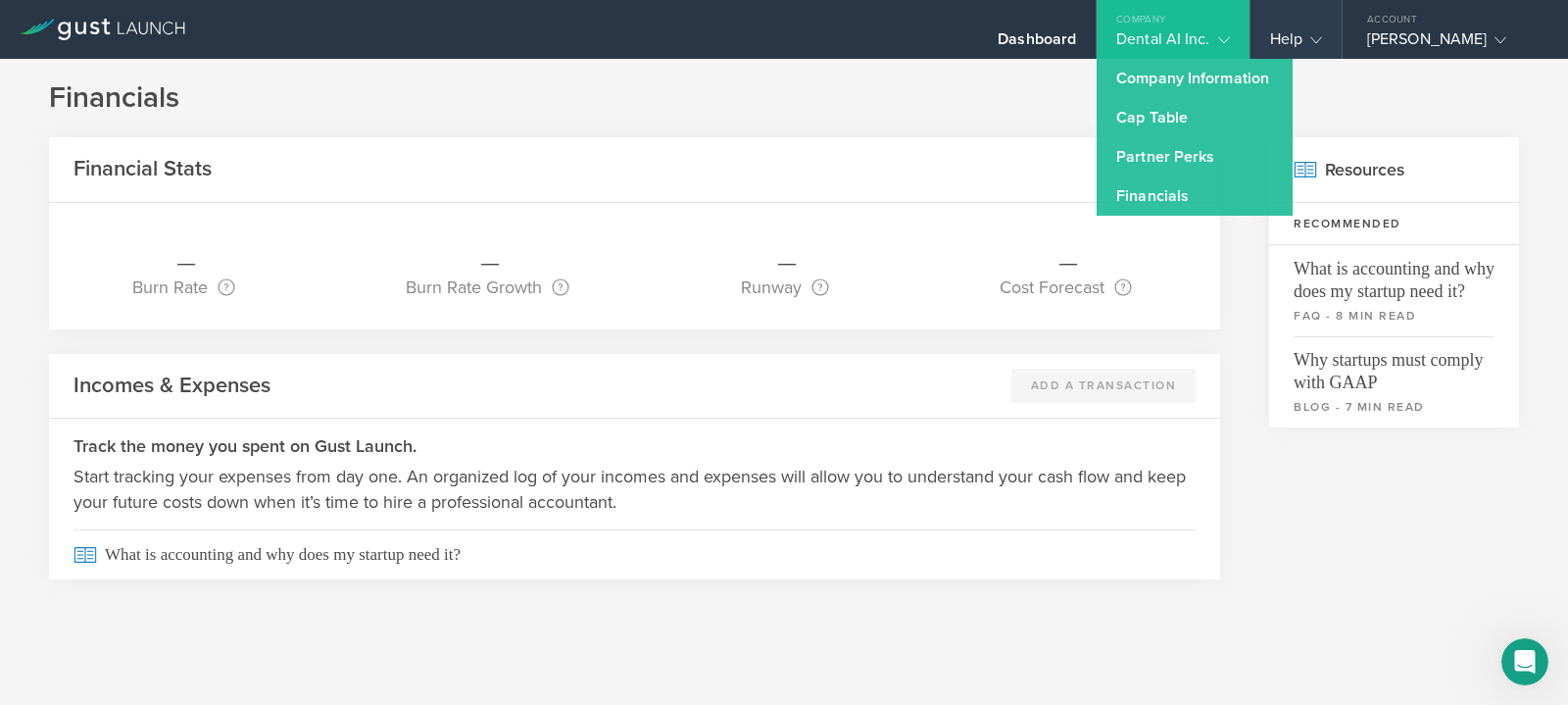 click at bounding box center (1312, 39) 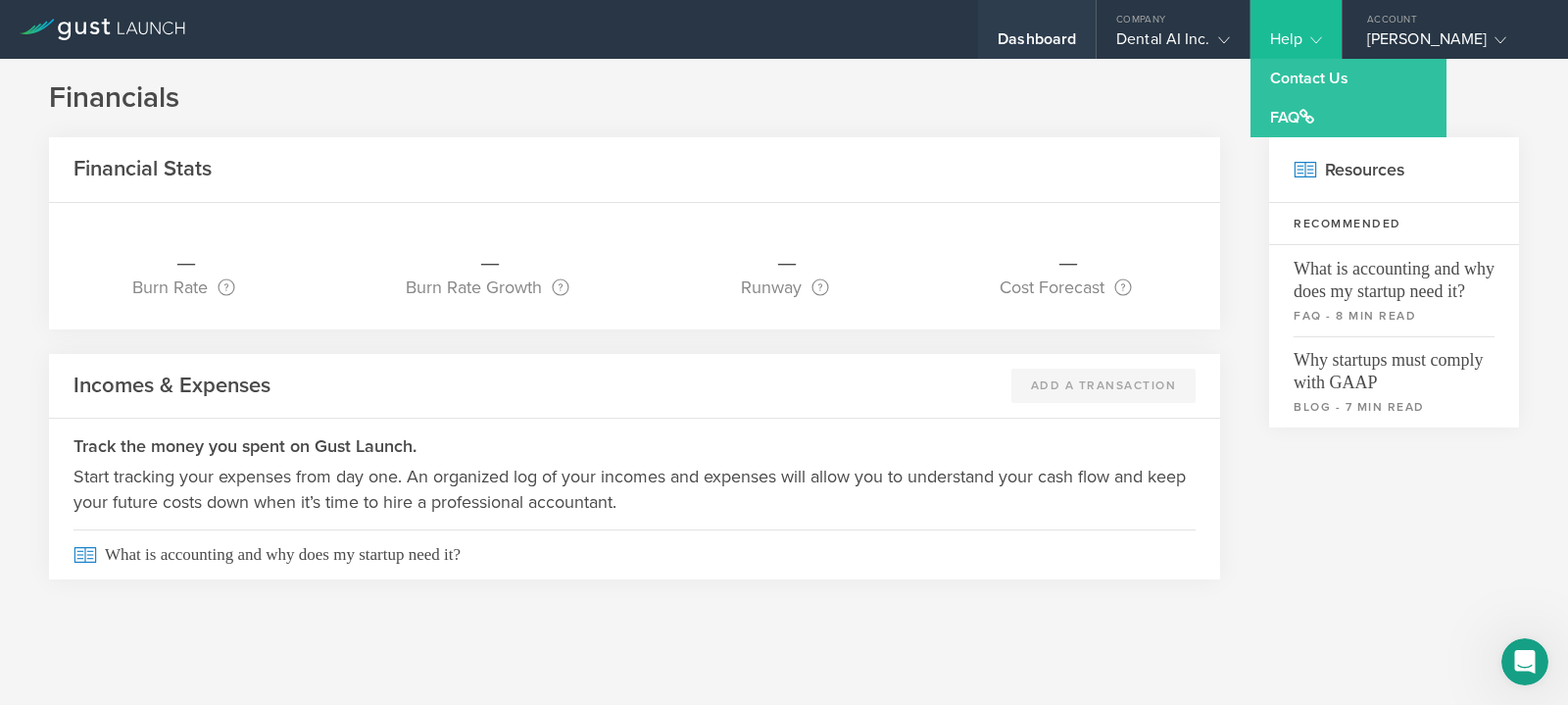 click on "Dashboard" at bounding box center [1037, 44] 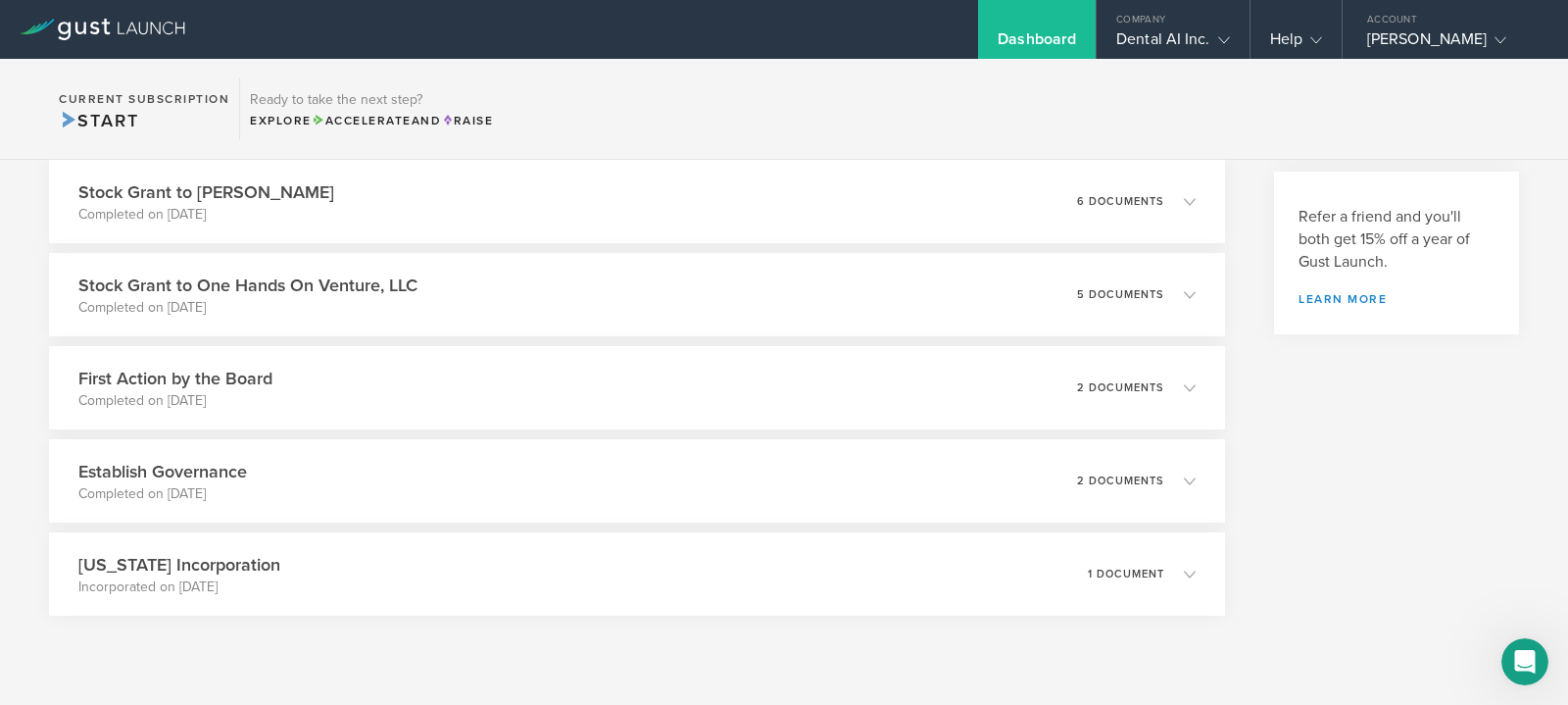 scroll, scrollTop: 609, scrollLeft: 0, axis: vertical 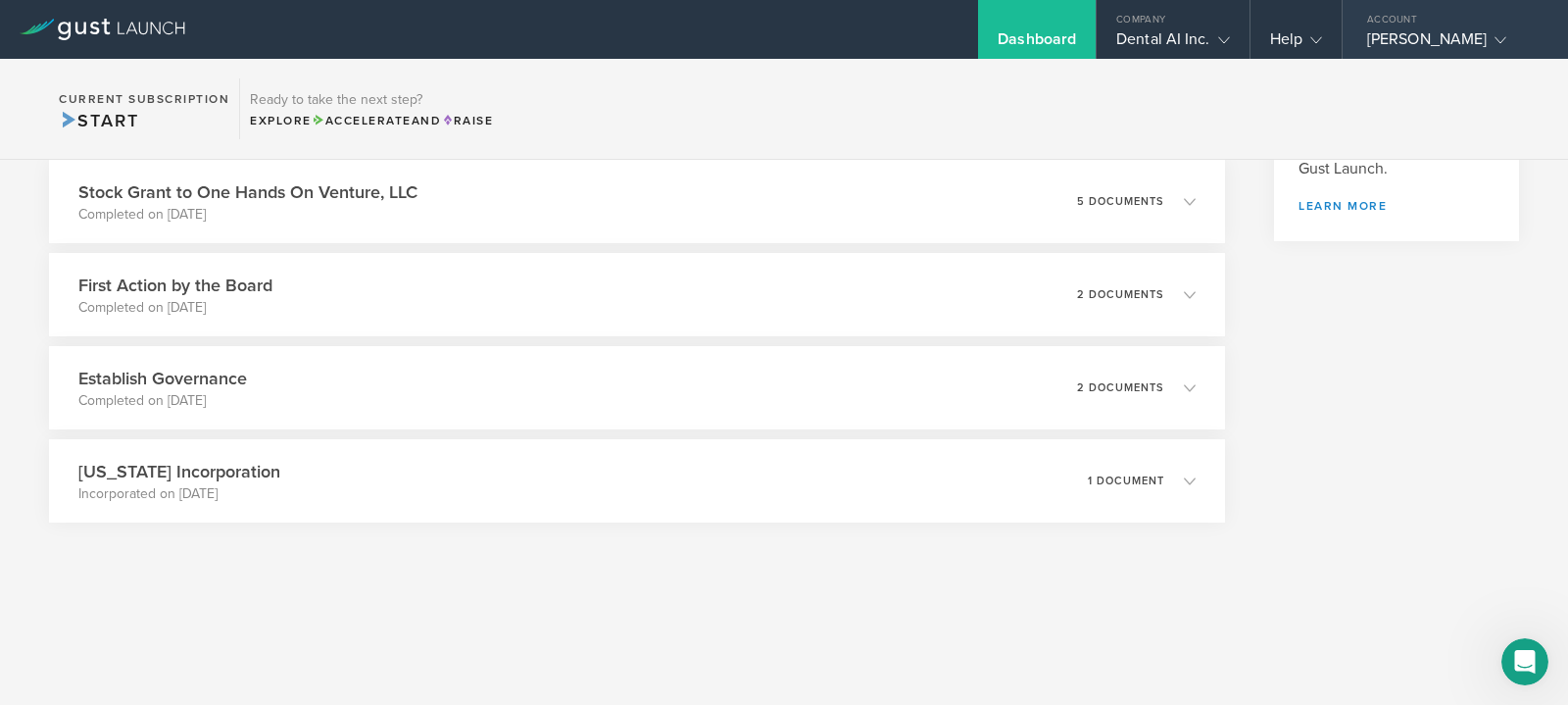 click on "Account" at bounding box center [1455, 15] 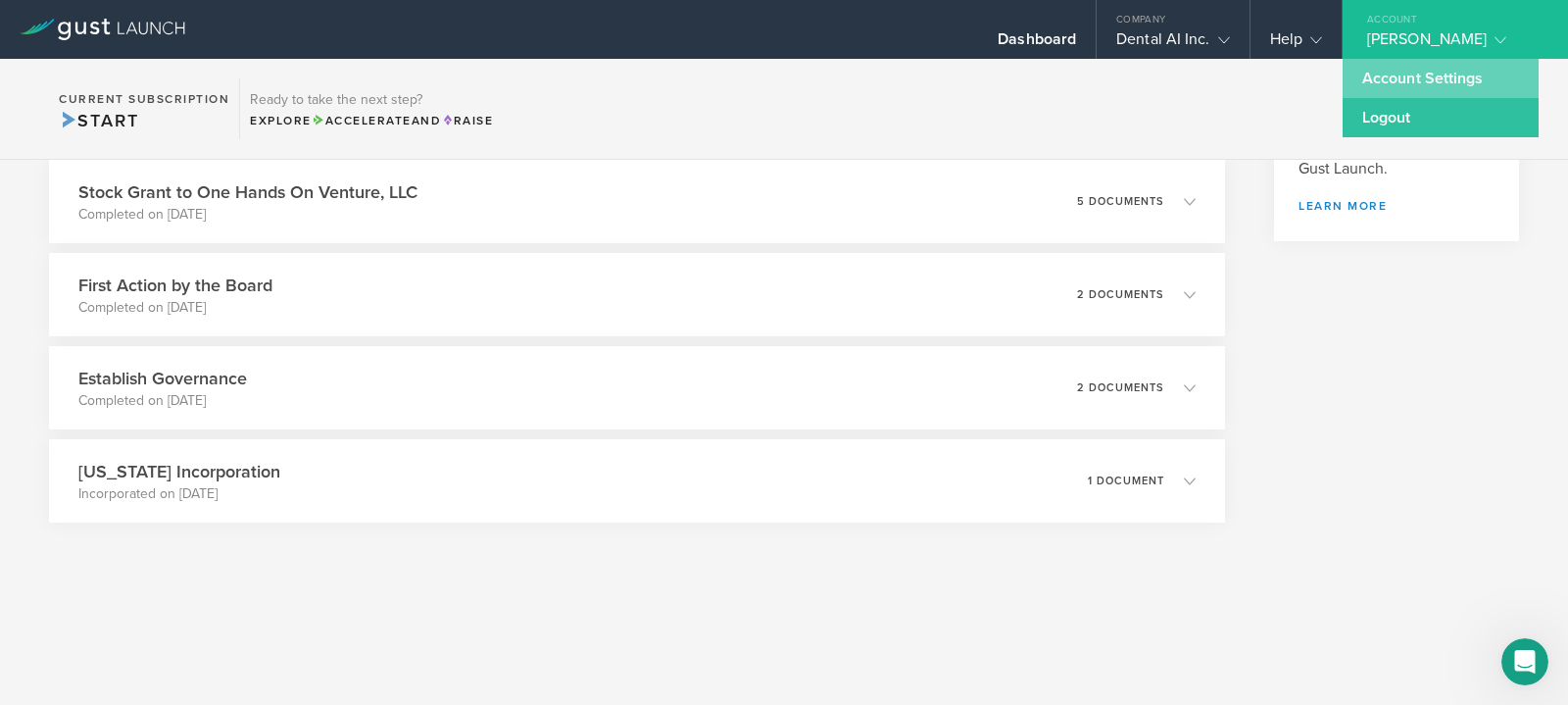 click on "Account Settings" at bounding box center [1441, 78] 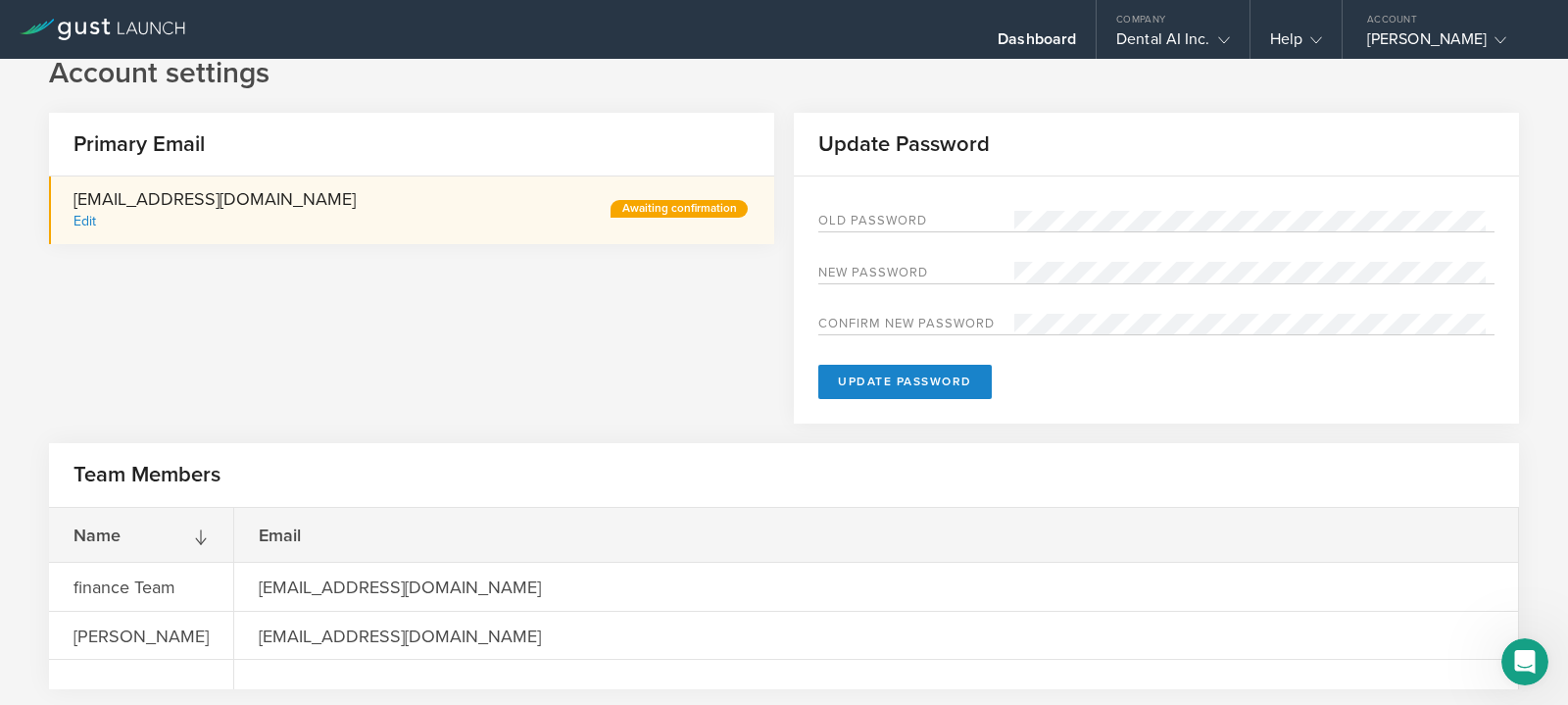 scroll, scrollTop: 0, scrollLeft: 0, axis: both 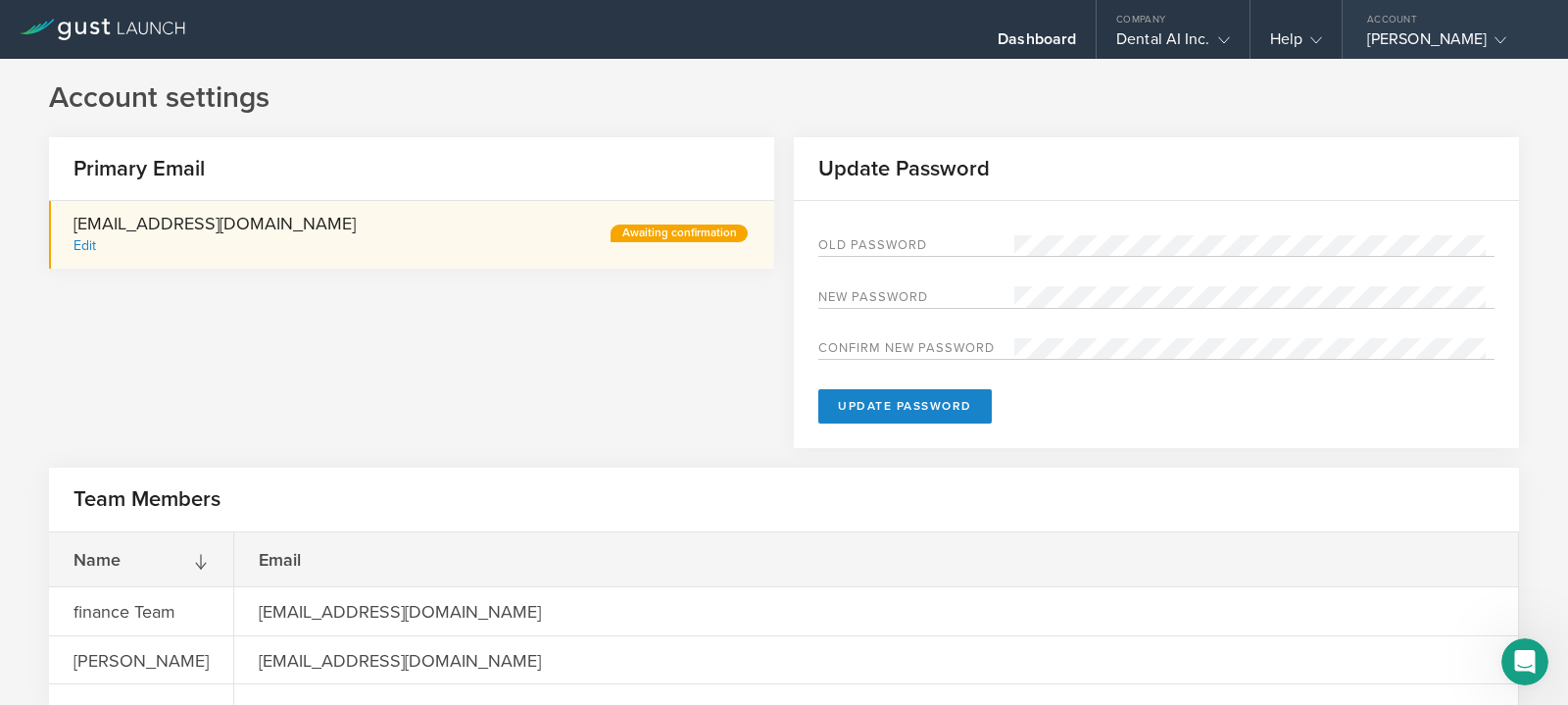 click on "Account" at bounding box center (1455, 15) 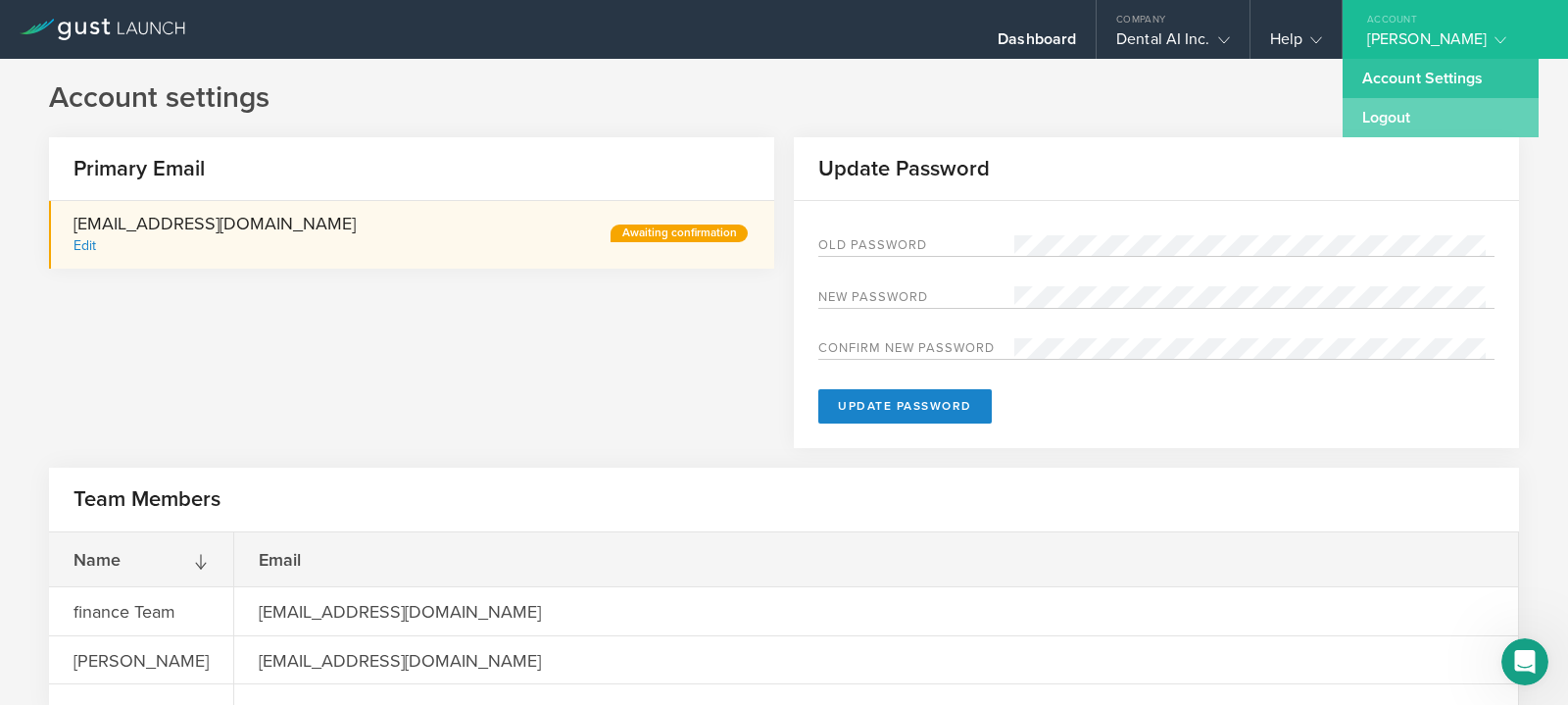 click on "Logout" at bounding box center (1441, 118) 